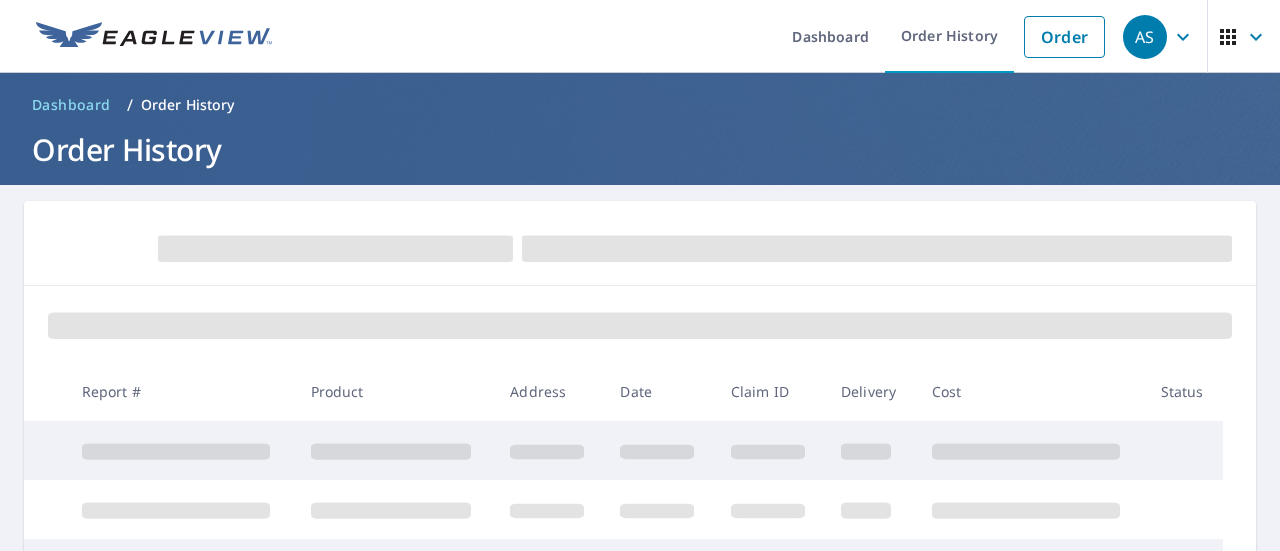 scroll, scrollTop: 0, scrollLeft: 0, axis: both 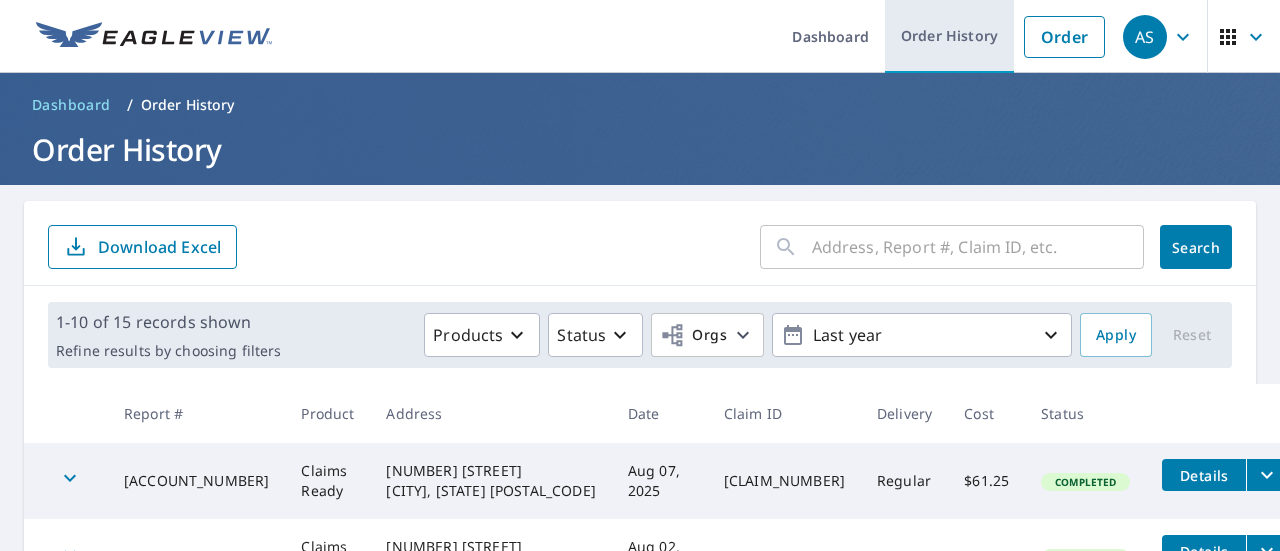 click on "Order History" at bounding box center [949, 36] 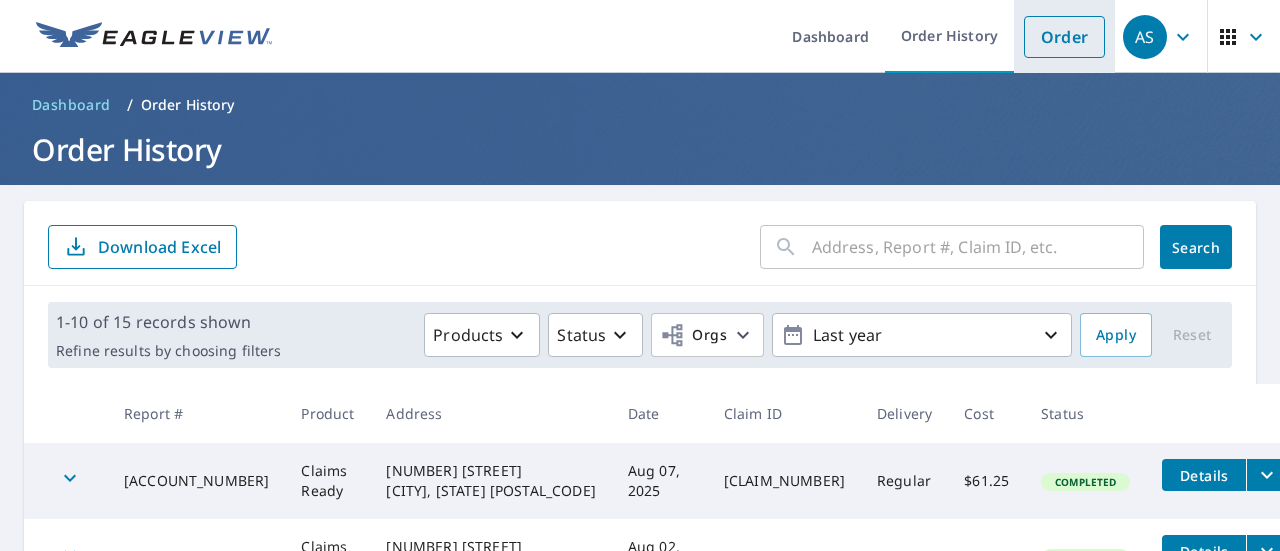 click on "Order" at bounding box center (1064, 37) 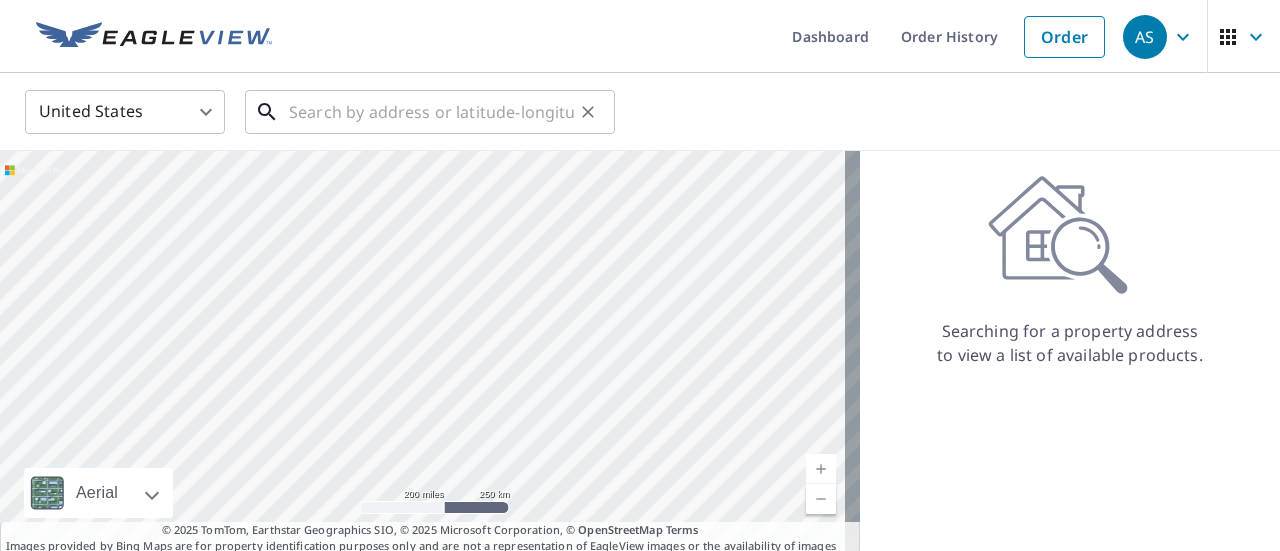click at bounding box center [431, 112] 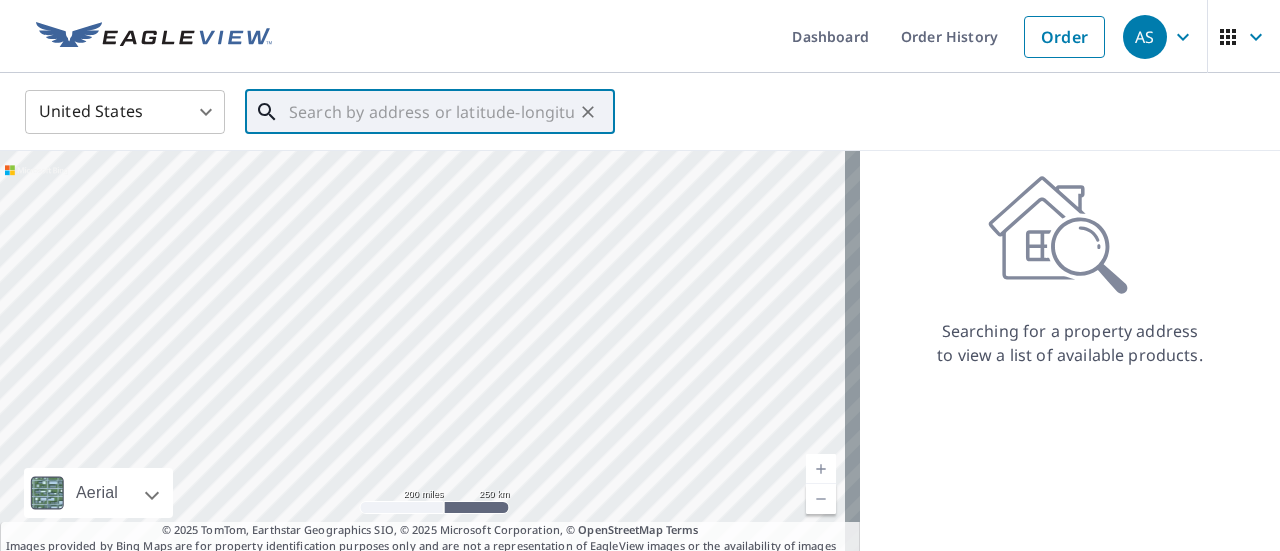 paste on "[NUMBER] [STREET]" 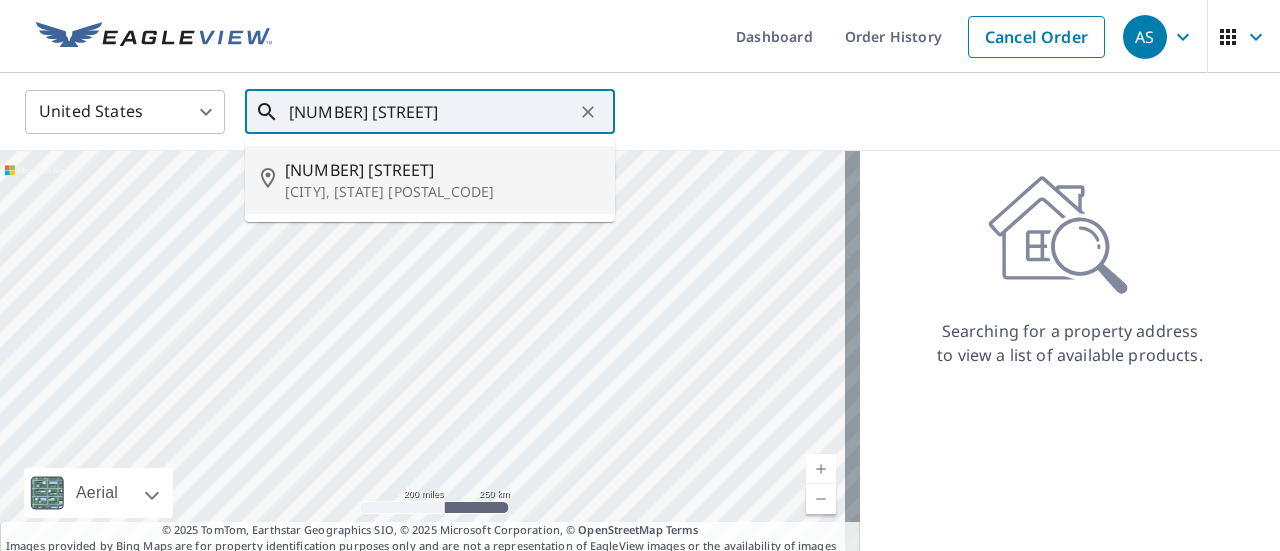 click on "[CITY], [STATE] [POSTAL_CODE]" at bounding box center [442, 192] 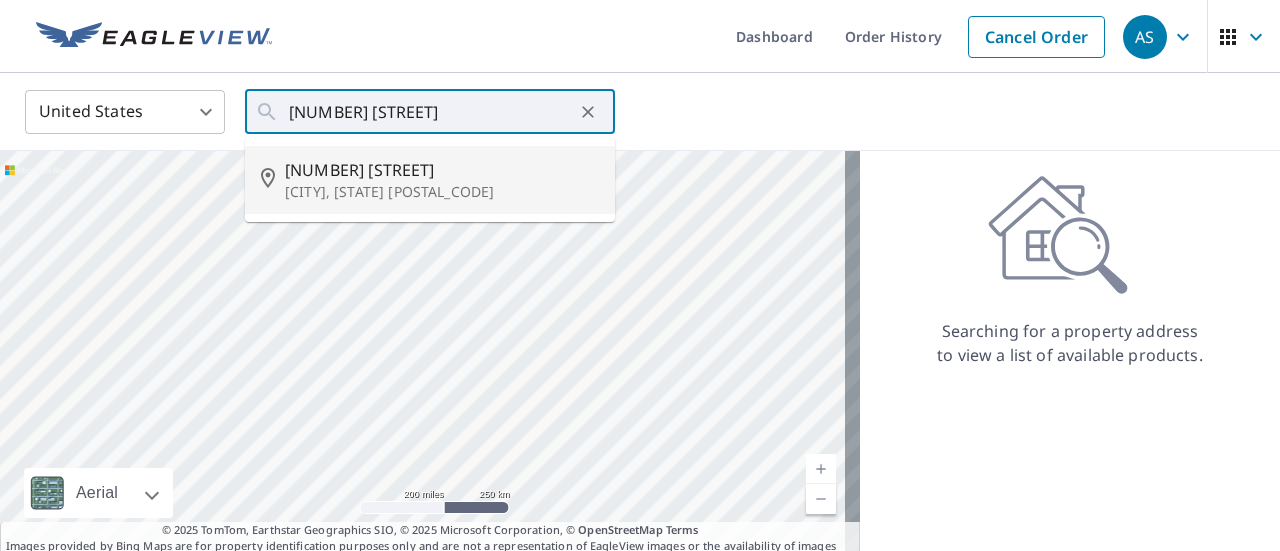 type on "[NUMBER] [STREET] [CITY], [STATE] [POSTAL_CODE]" 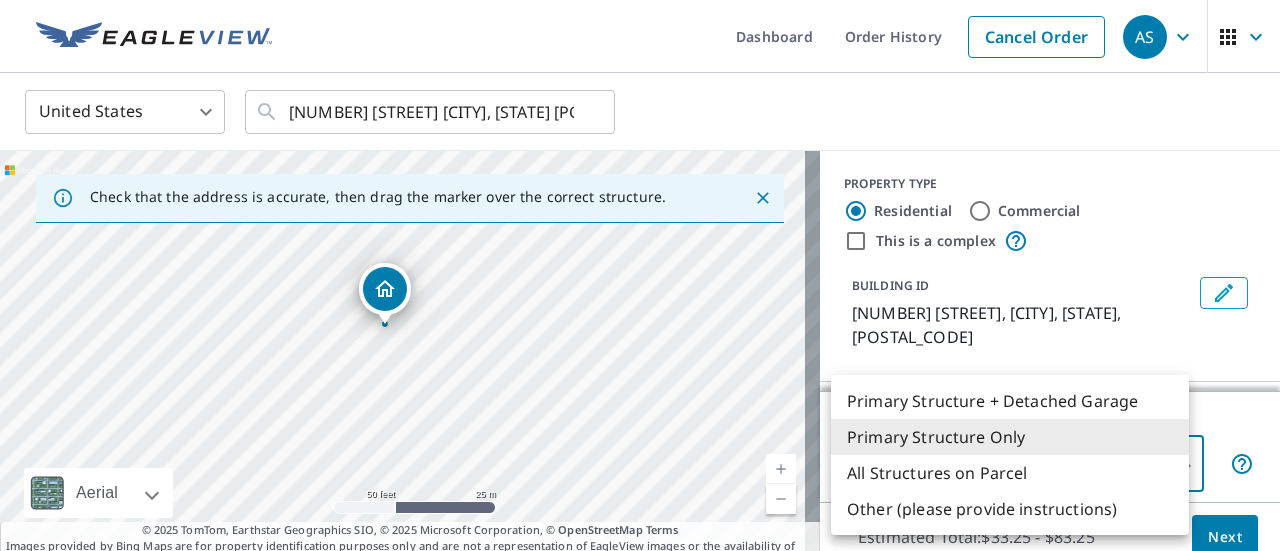 click on "AS AS
Dashboard Order History Cancel Order AS United States US ​ [NUMBER] [STREET] [CITY], [STATE] [POSTAL_CODE] ​ Check that the address is accurate, then drag the marker over the correct structure. [NUMBER] [STREET] [CITY], [STATE] [POSTAL_CODE] Aerial Road A standard road map Aerial A detailed look from above Labels Labels 50 feet 25 m © 2025 TomTom, © Vexcel Imaging, © 2025 Microsoft Corporation,  © OpenStreetMap Terms © 2025 TomTom, Earthstar Geographics SIO, © 2025 Microsoft Corporation, ©   OpenStreetMap   Terms Images provided by Bing Maps are for property identification purposes only and are not a representation of EagleView images or the availability of images for the property. PROPERTY TYPE Residential Commercial This is a complex BUILDING ID [NUMBER] [STREET], [CITY], [STATE], [POSTAL_CODE] Roof Products New ClaimsReady™ with Regular Delivery ClaimsReady™ $33.25 - $83.25 Delivery Regular $0 8 ​ Measurement Instructions Primary Structure Only 2 ​ Estimated Total:  $33.25 - $83.25 Next Terms of Use  |  Privacy Policy" at bounding box center (640, 275) 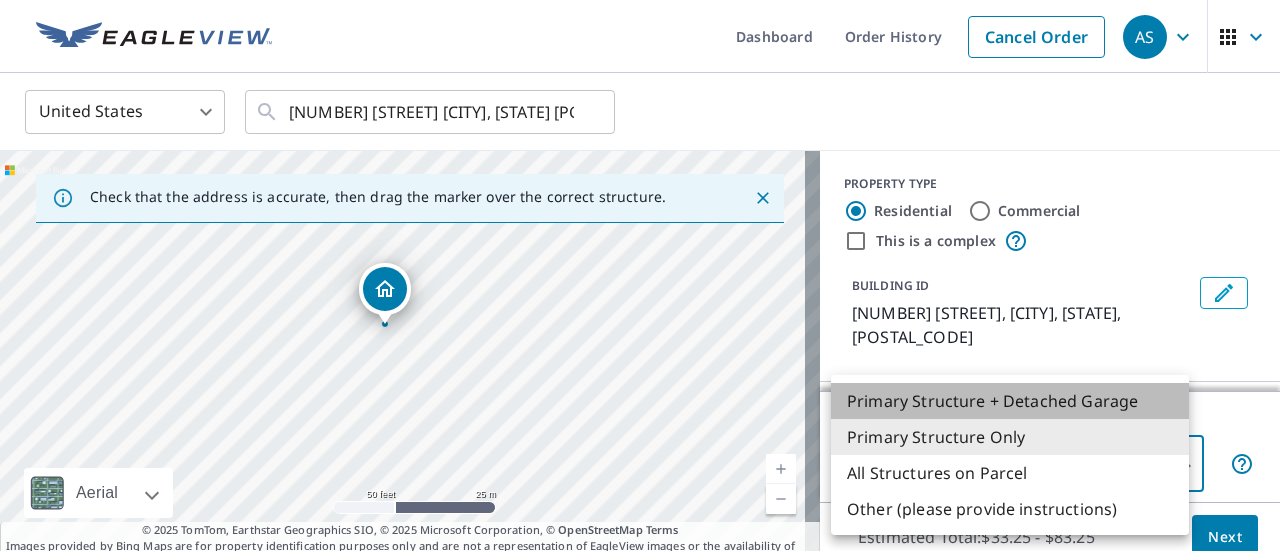 click on "Primary Structure + Detached Garage" at bounding box center (1010, 401) 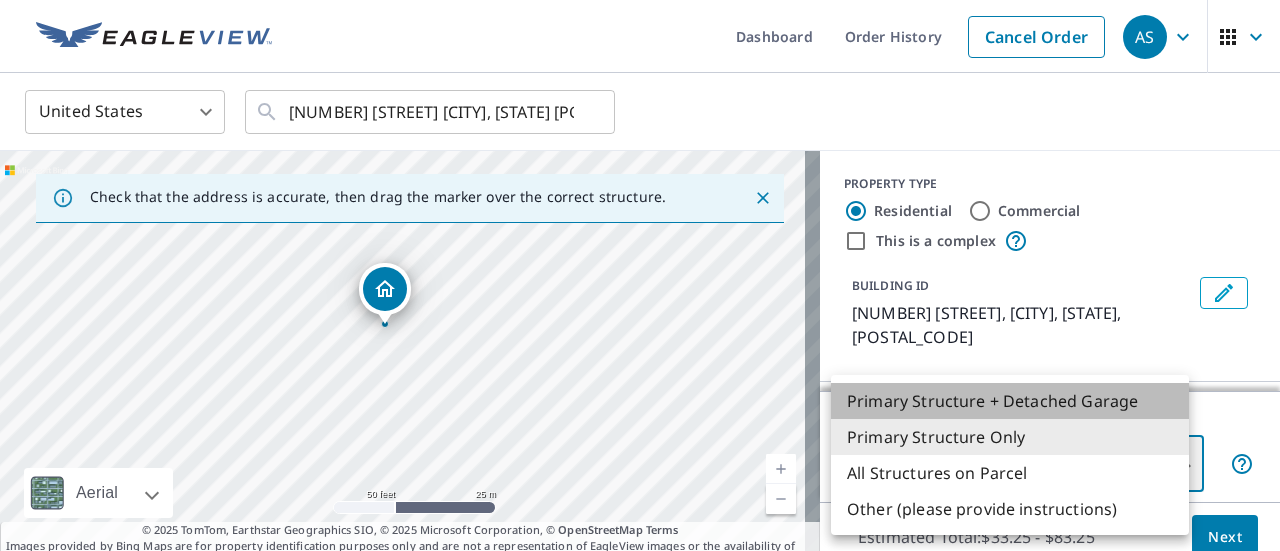 type on "1" 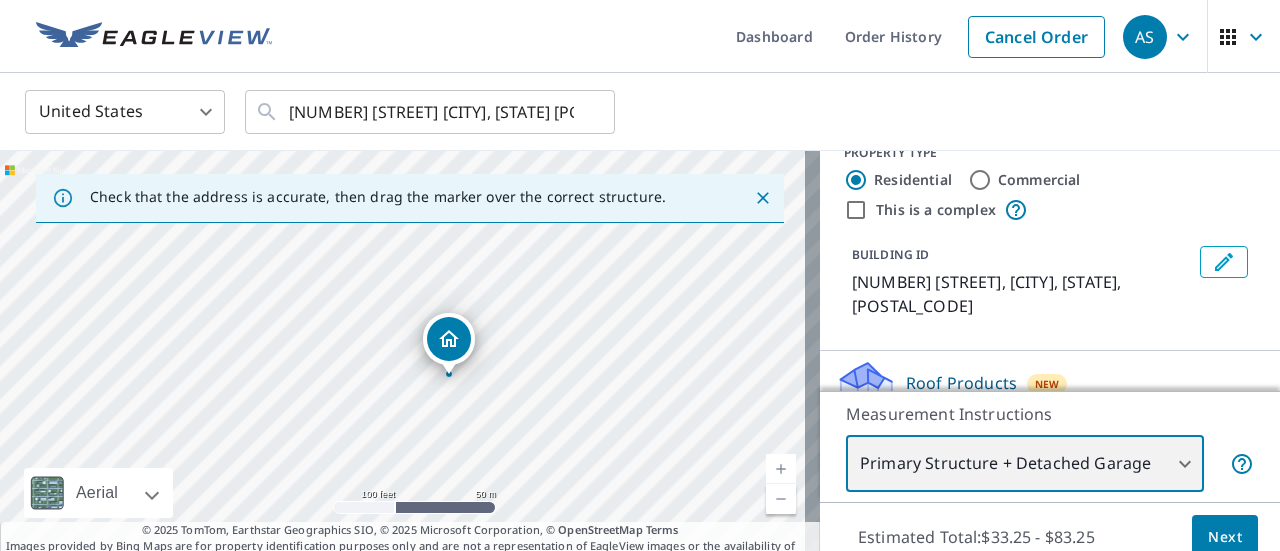scroll, scrollTop: 61, scrollLeft: 0, axis: vertical 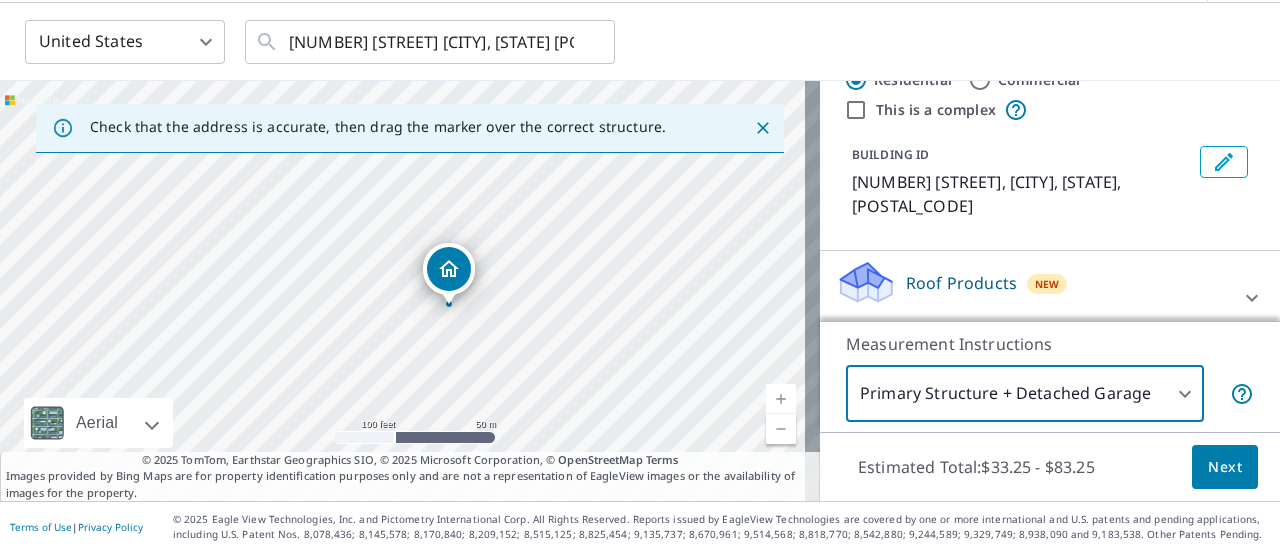 click on "Next" at bounding box center [1225, 467] 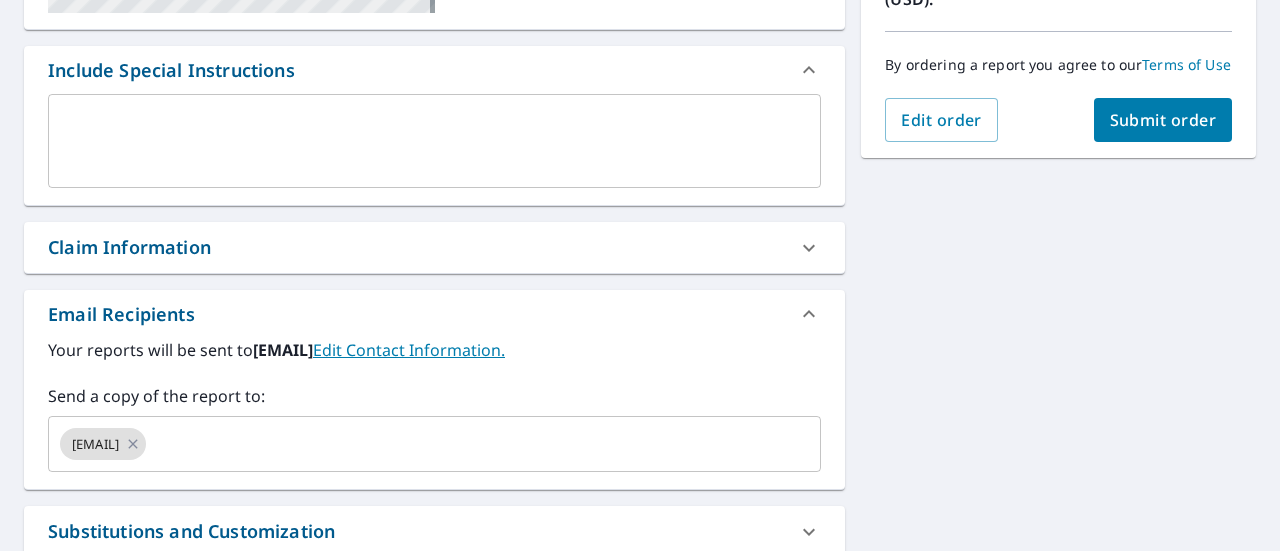 scroll, scrollTop: 470, scrollLeft: 0, axis: vertical 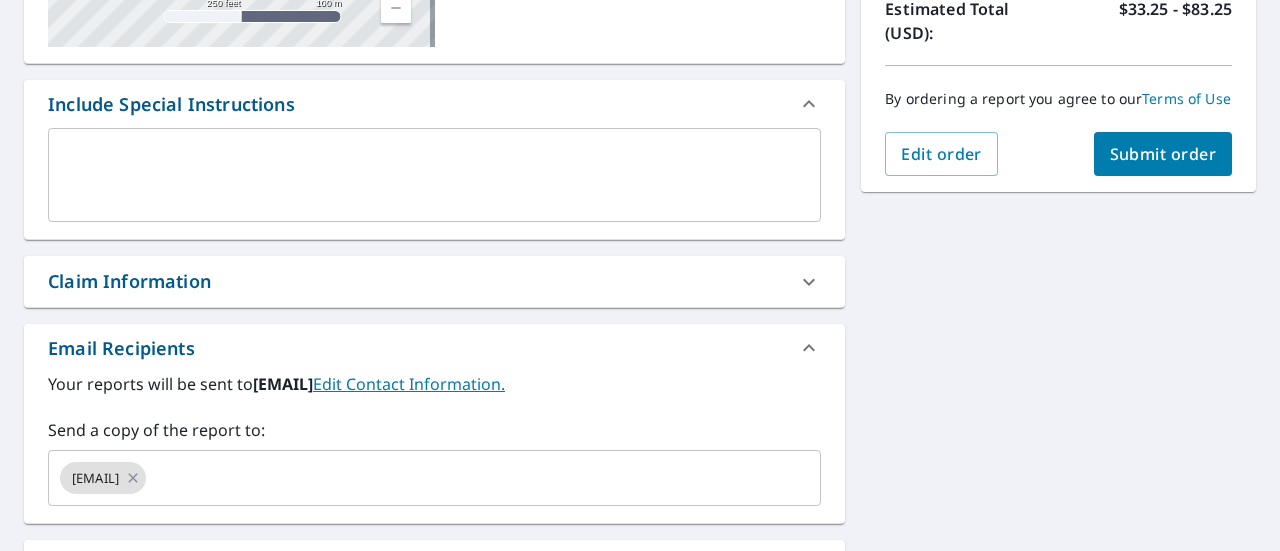 click 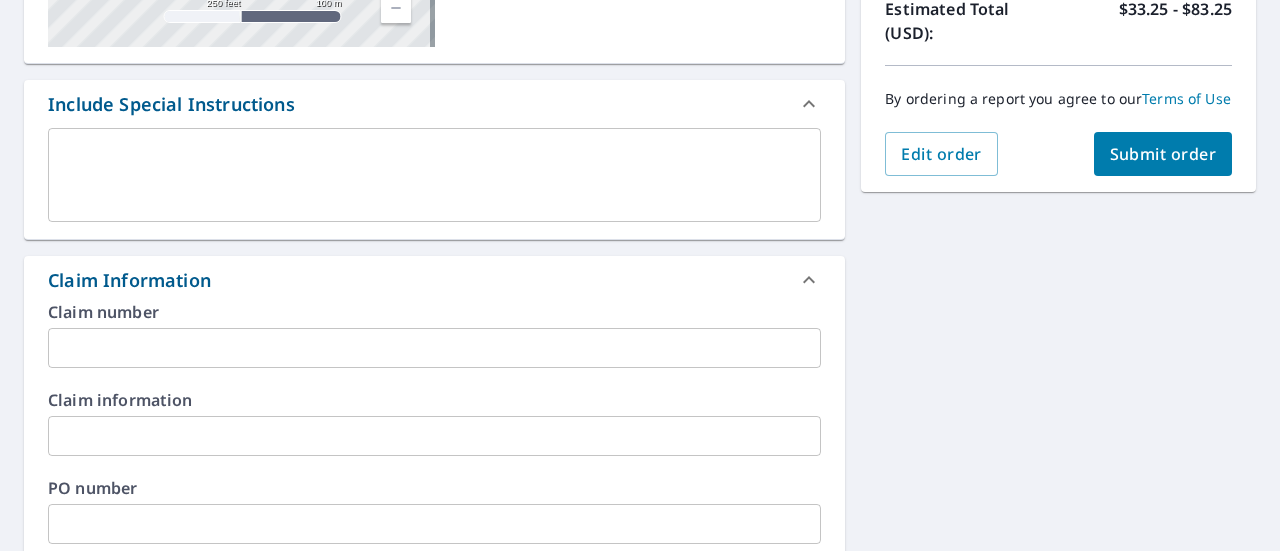 click at bounding box center (434, 348) 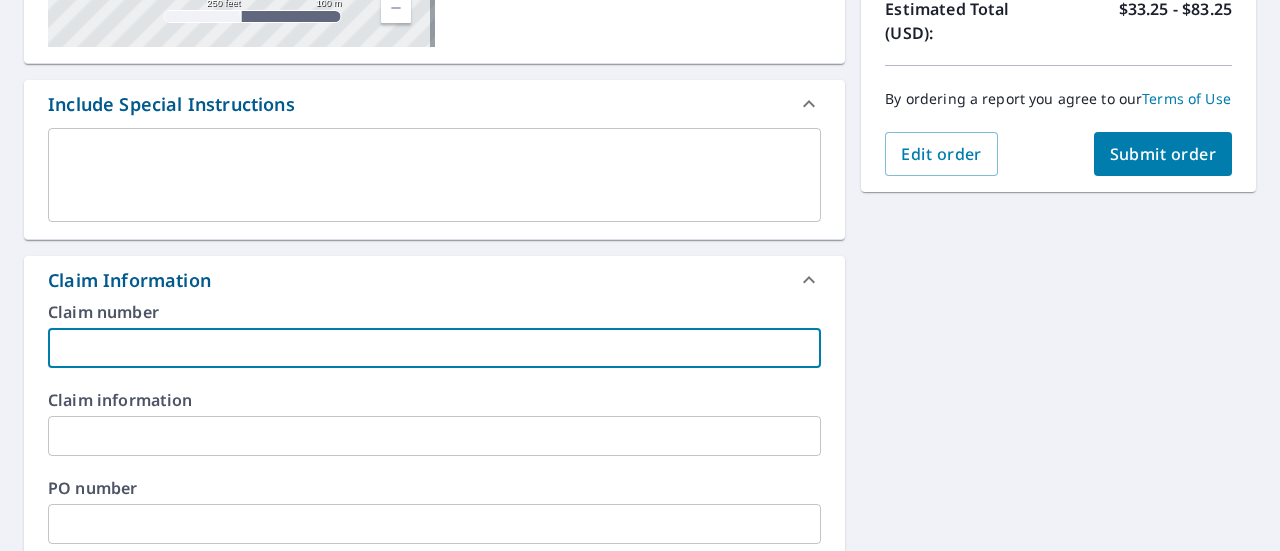 paste on "[CLAIM_NUMBER]" 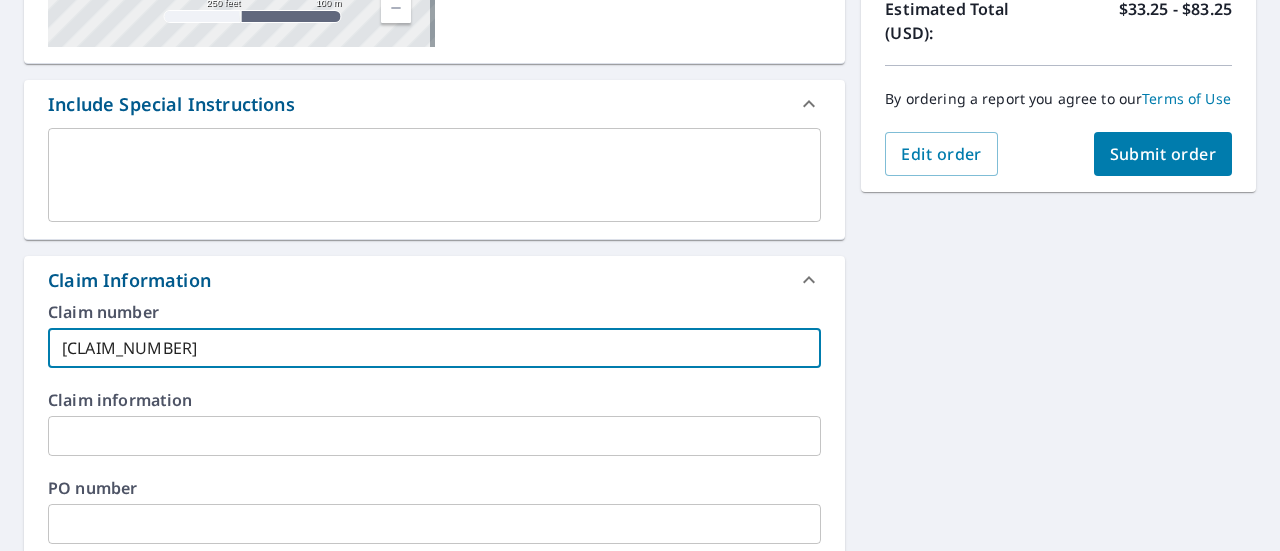 type on "[CLAIM_NUMBER]" 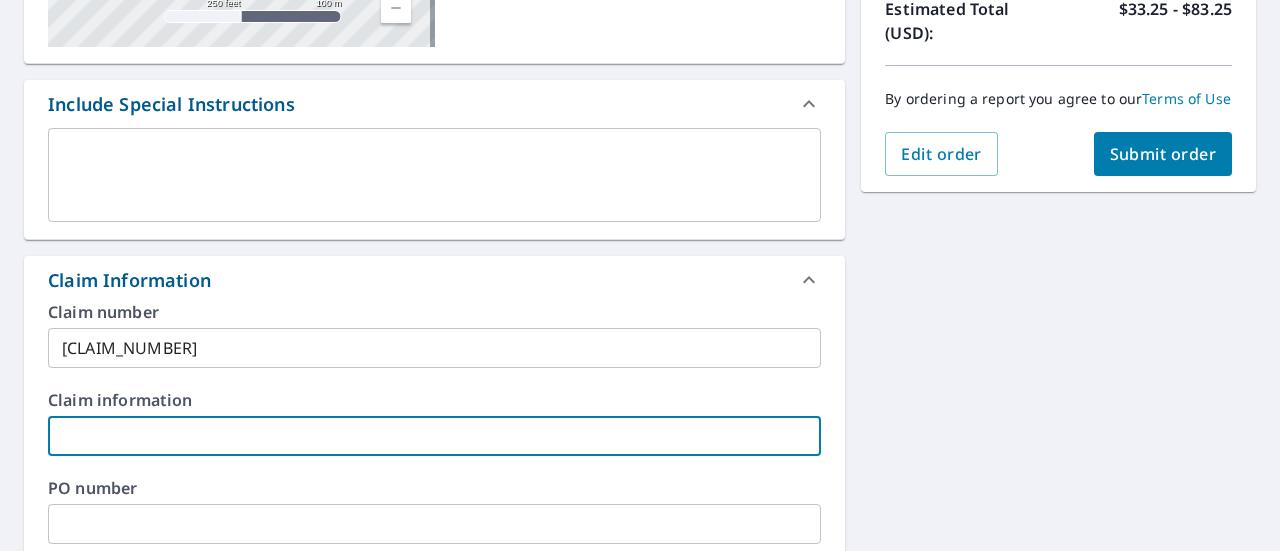 click at bounding box center [434, 436] 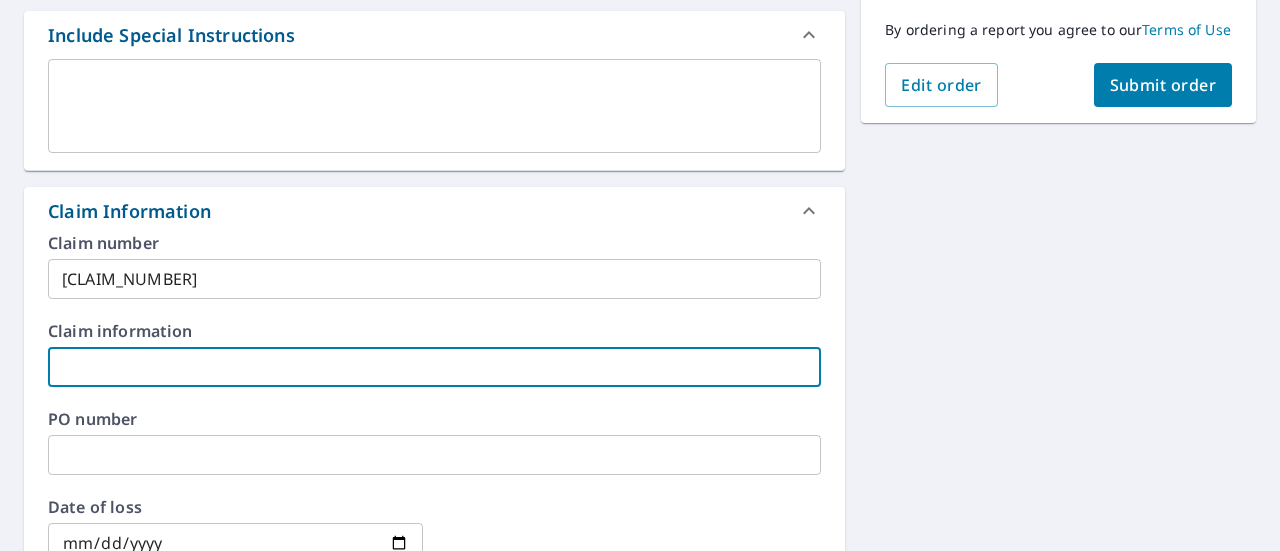 scroll, scrollTop: 570, scrollLeft: 0, axis: vertical 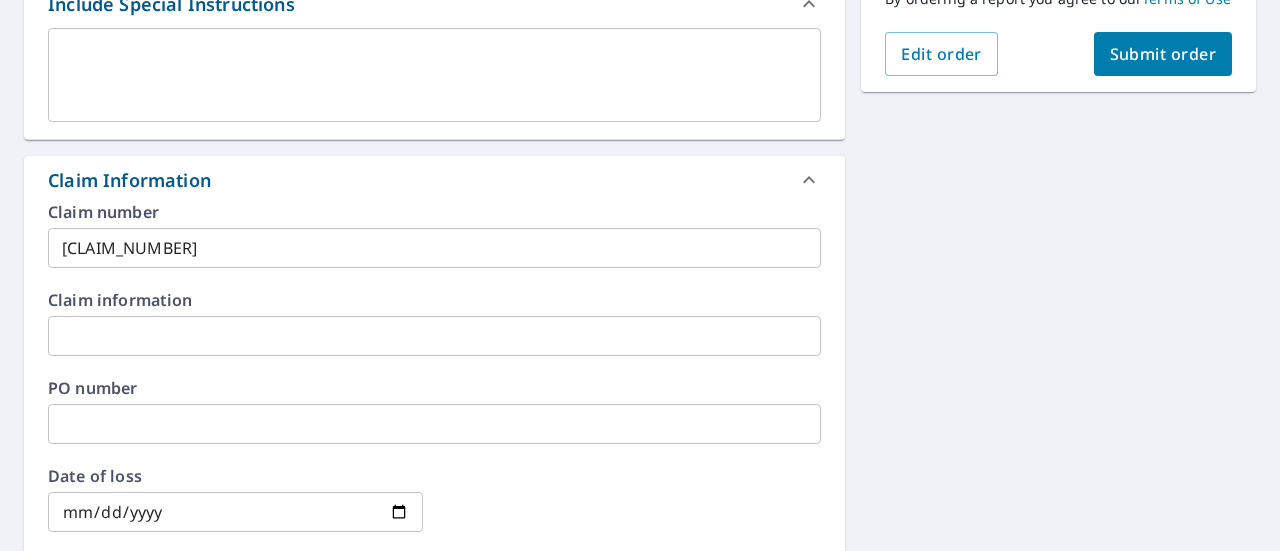 click at bounding box center [434, 336] 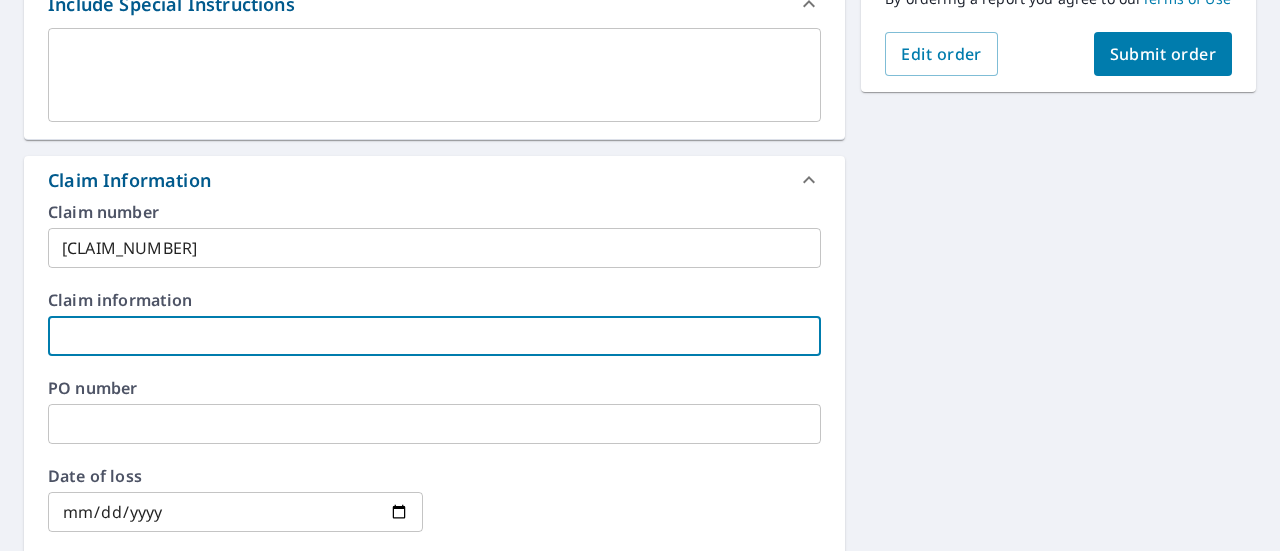 paste on "[FIRST] [LAST]" 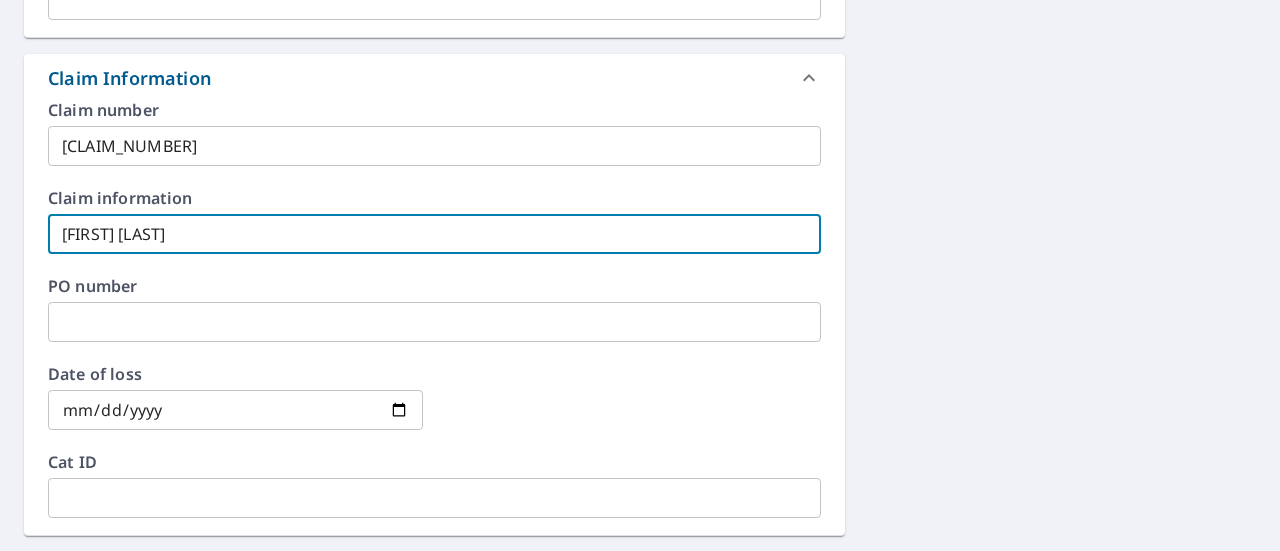 scroll, scrollTop: 770, scrollLeft: 0, axis: vertical 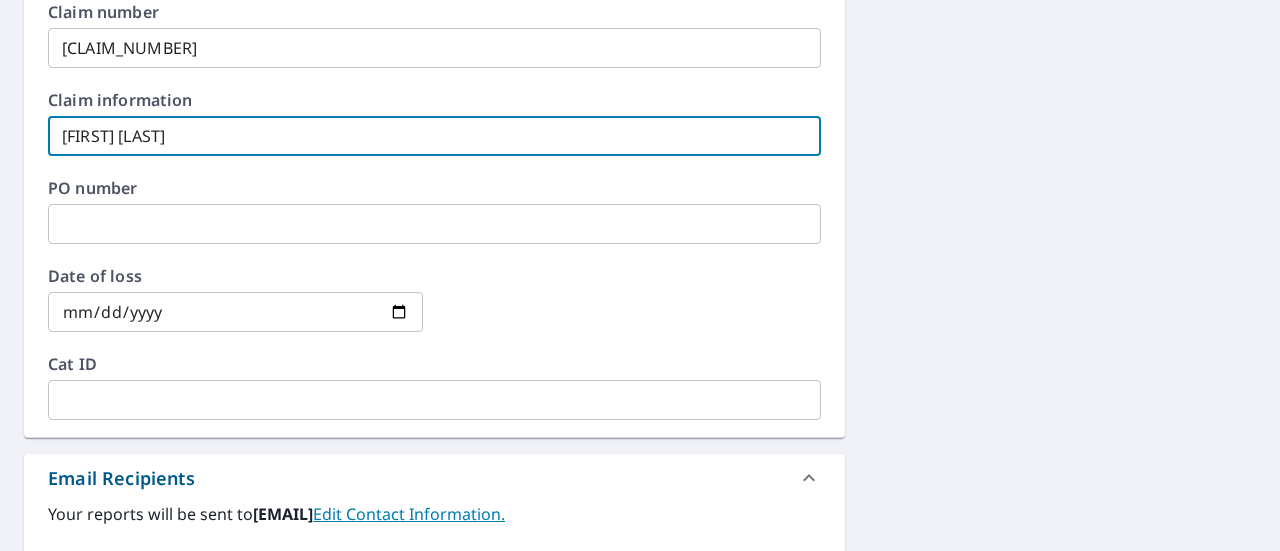 type on "[FIRST] [LAST]" 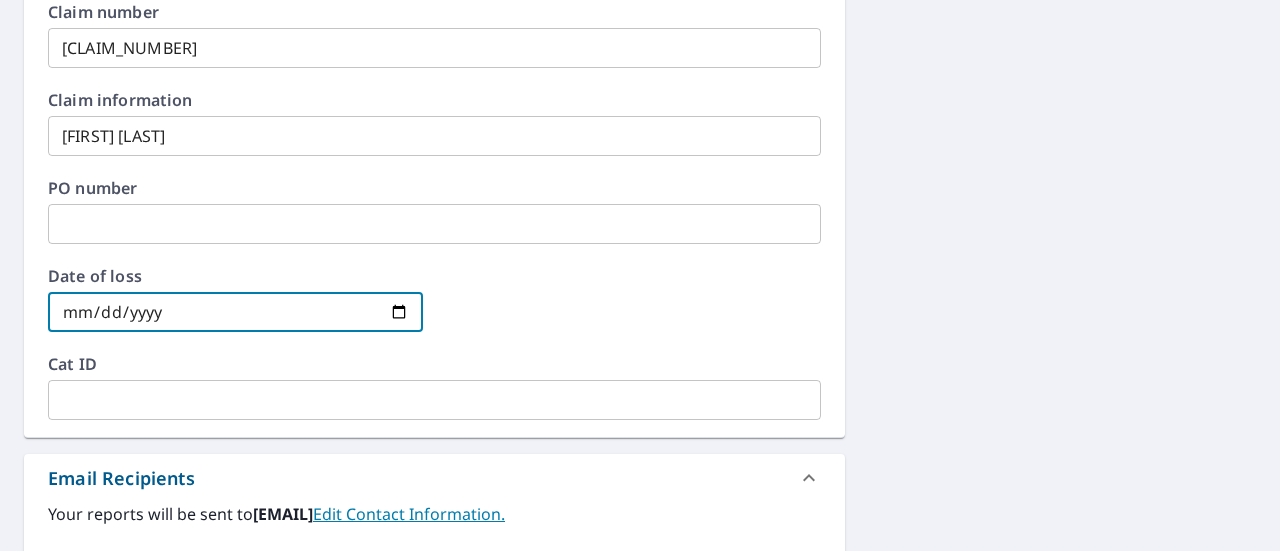 click at bounding box center [235, 312] 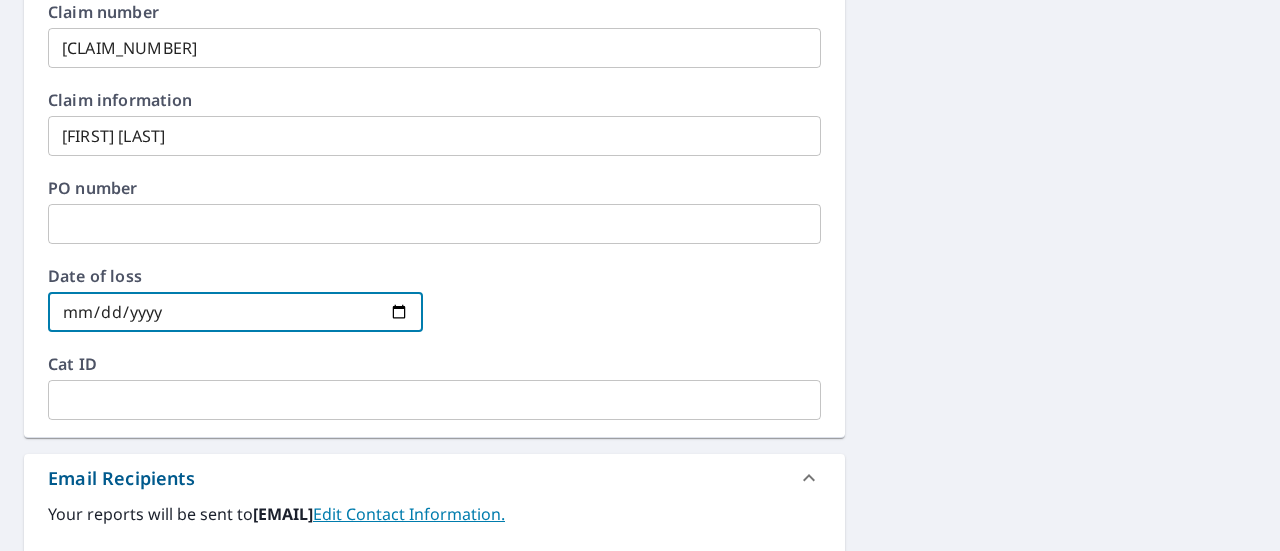 type on "[YEAR]-[MONTH]-[DAY]" 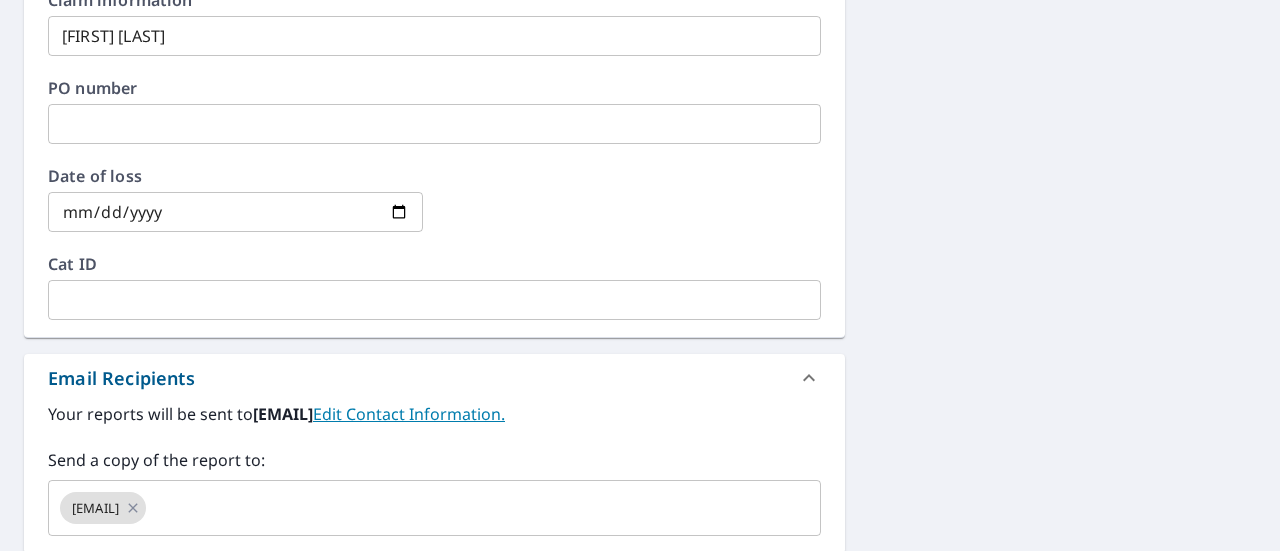 scroll, scrollTop: 870, scrollLeft: 0, axis: vertical 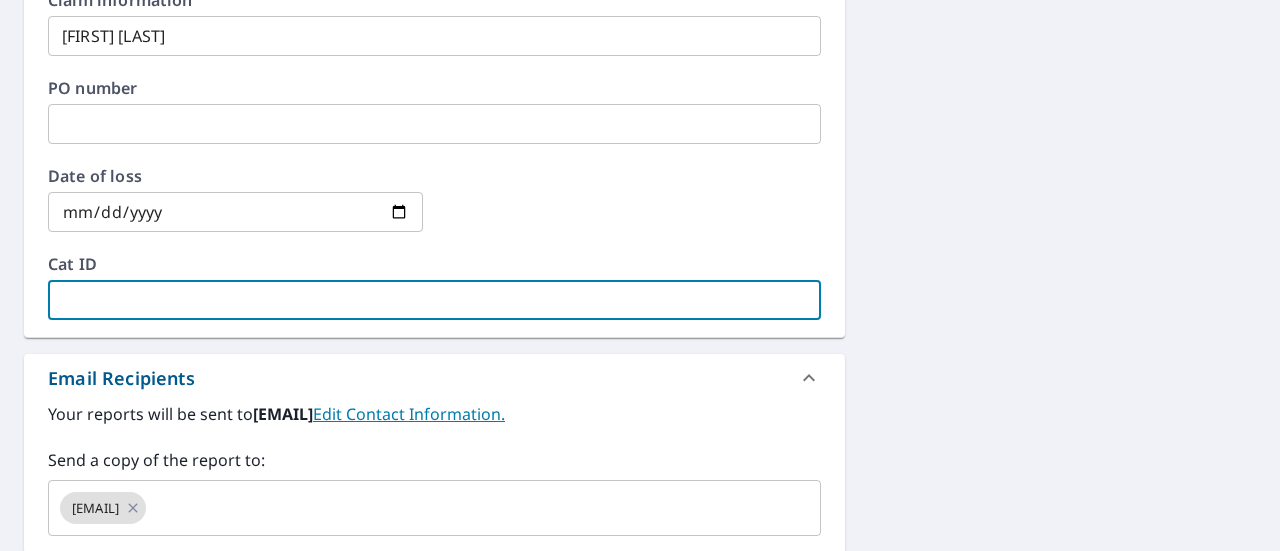 click at bounding box center (434, 300) 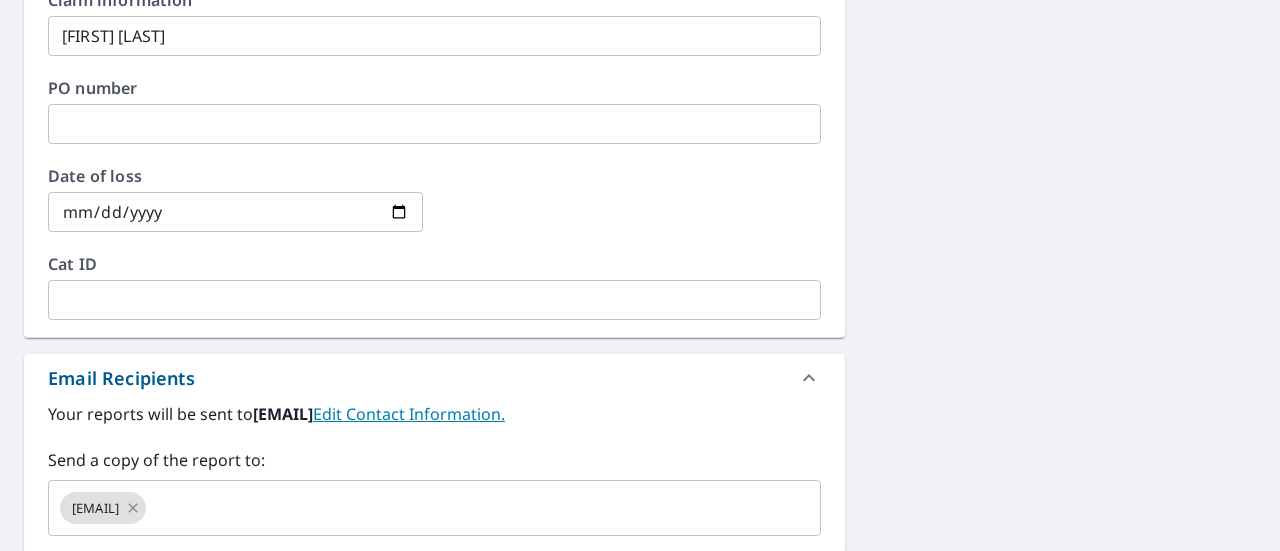 click on "[NUMBER] [STREET] [CITY], [STATE] [POSTAL_CODE] Aerial Road A standard road map Aerial A detailed look from above Labels Labels 250 feet 100 m © 2025 TomTom, © Vexcel Imaging, © 2025 Microsoft Corporation,  © OpenStreetMap Terms PROPERTY TYPE Residential BUILDING ID [NUMBER] [STREET], [CITY], [STATE], [POSTAL_CODE] Changes to structures in last 4 years ( renovations, additions, etc. ) Include Special Instructions x ​ Claim Information Claim number [CLAIM_NUMBER] ​ Claim information [FIRST] [LAST] ​ PO number ​ Date of loss [YEAR]-[MONTH]-[DAY] ​ Cat ID ​ Email Recipients Your reports will be sent to  [EMAIL].  Edit Contact Information. Send a copy of the report to: [EMAIL] ​ Substitutions and Customization Roof measurement report substitutions Additional Report Formats (Not available for all reports) DXF RXF XML Add-ons and custom cover page Property Owner Report Include custom cover page Payment Information First name   * ​ Last name   * ​ Card type   * ​ 0 ​ Card number   *   *" at bounding box center (640, 273) 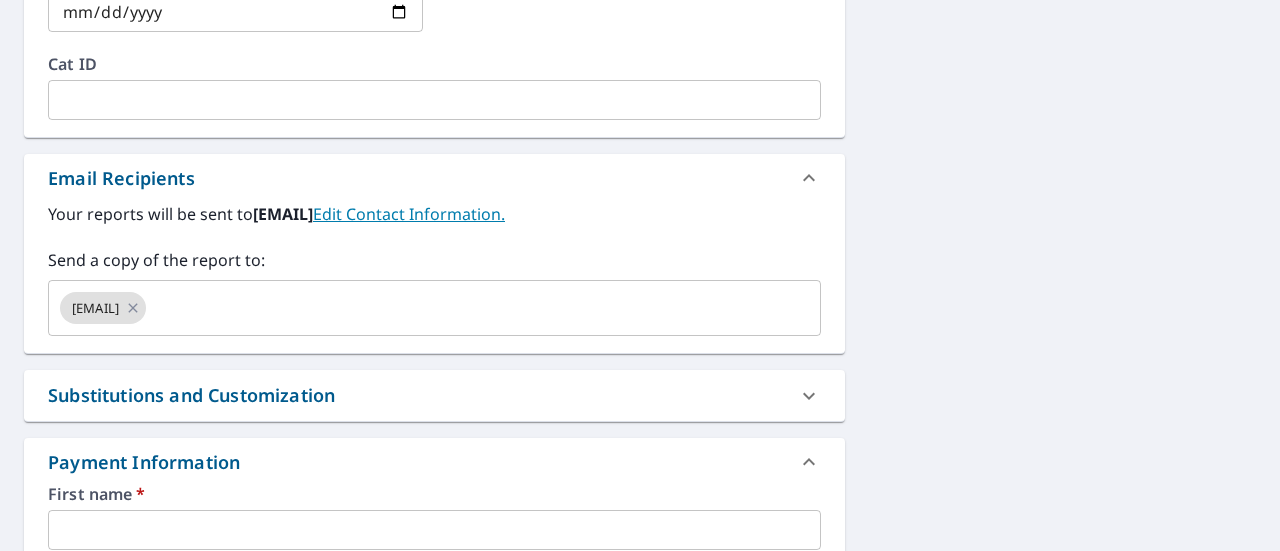 scroll, scrollTop: 1170, scrollLeft: 0, axis: vertical 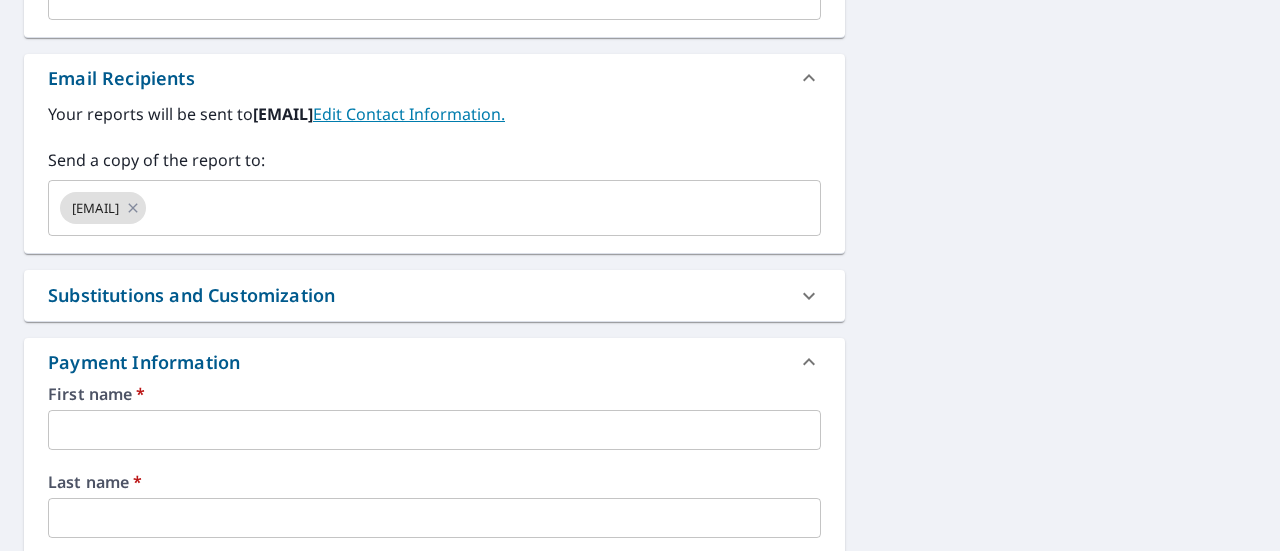 click at bounding box center [434, 430] 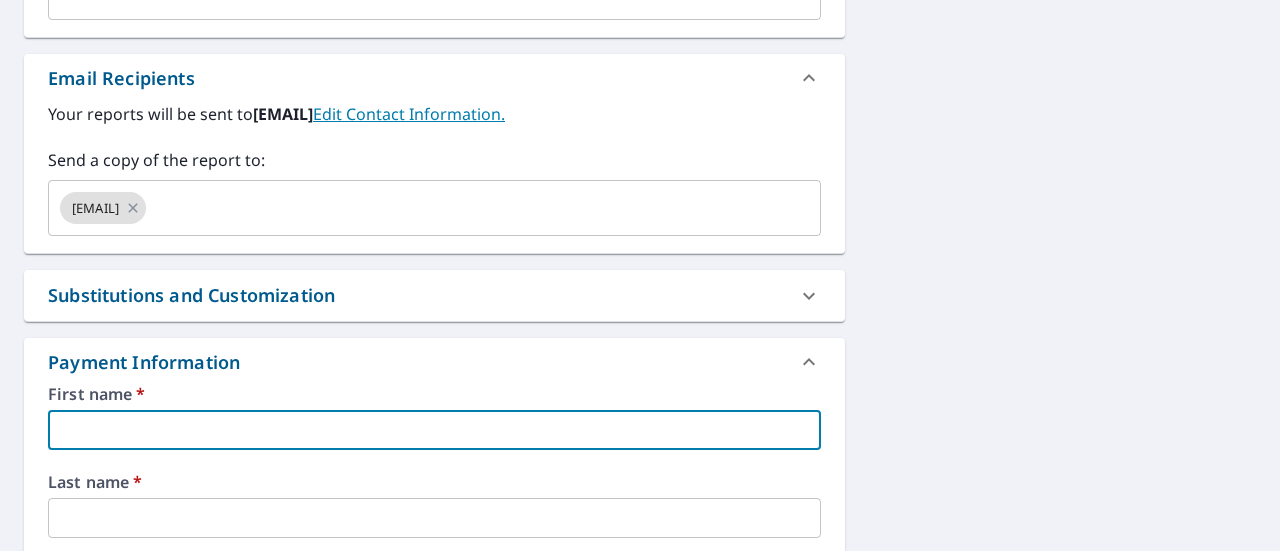 type on "[FIRST]" 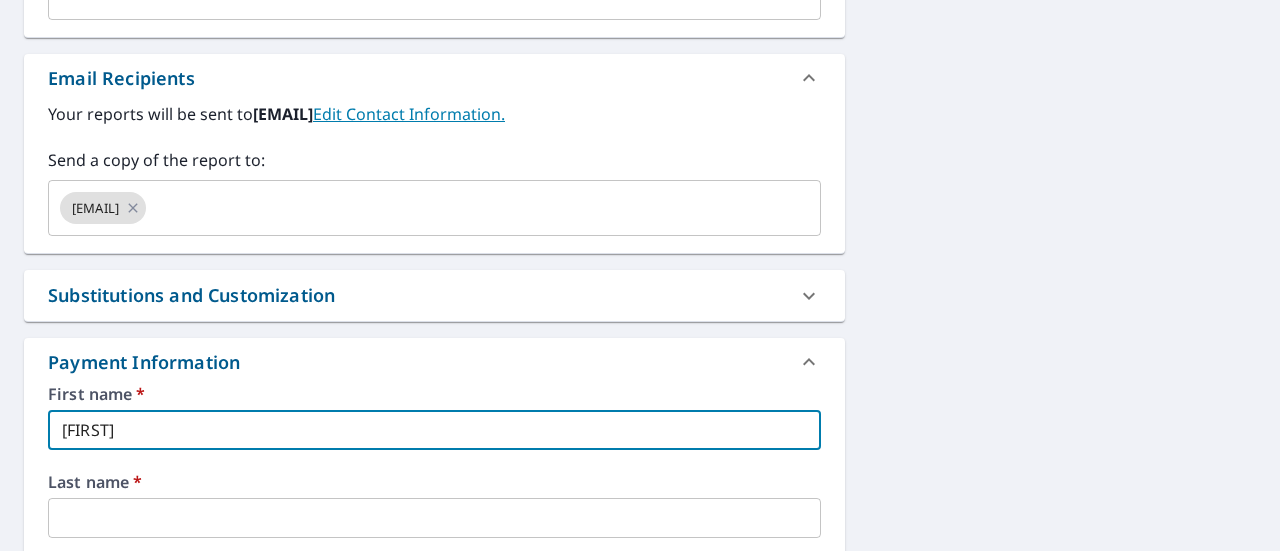 click at bounding box center (434, 518) 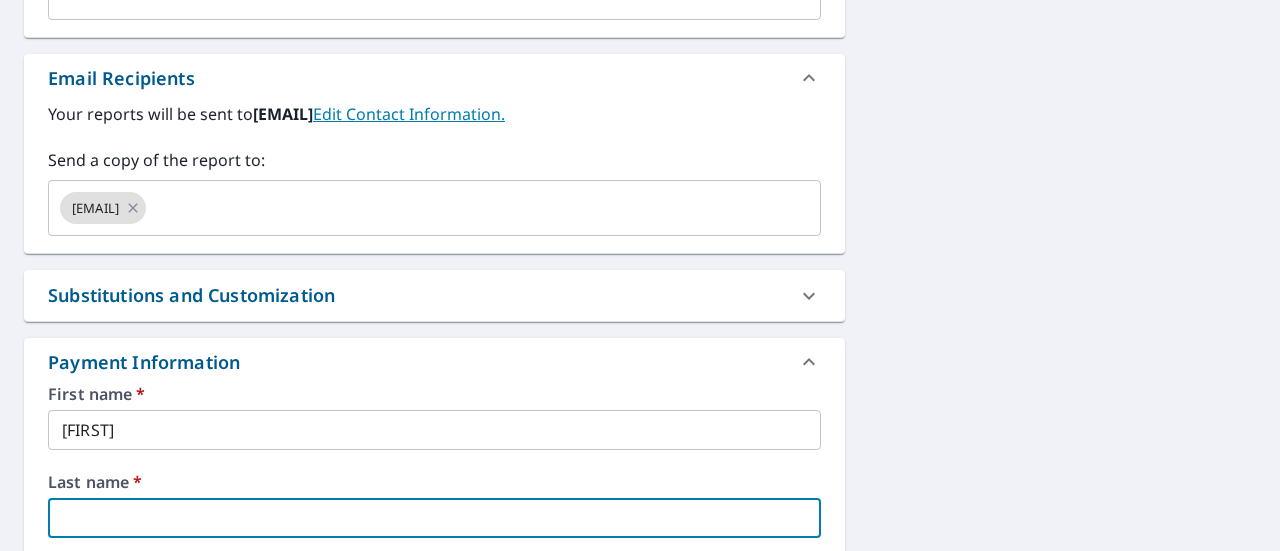 type on "[LAST]" 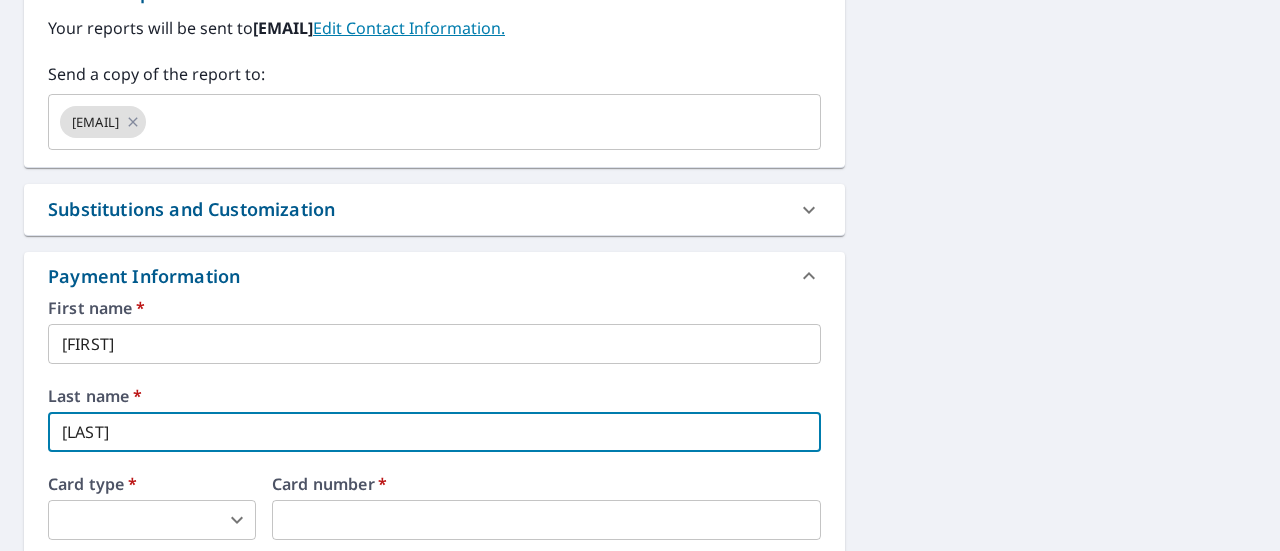 scroll, scrollTop: 1370, scrollLeft: 0, axis: vertical 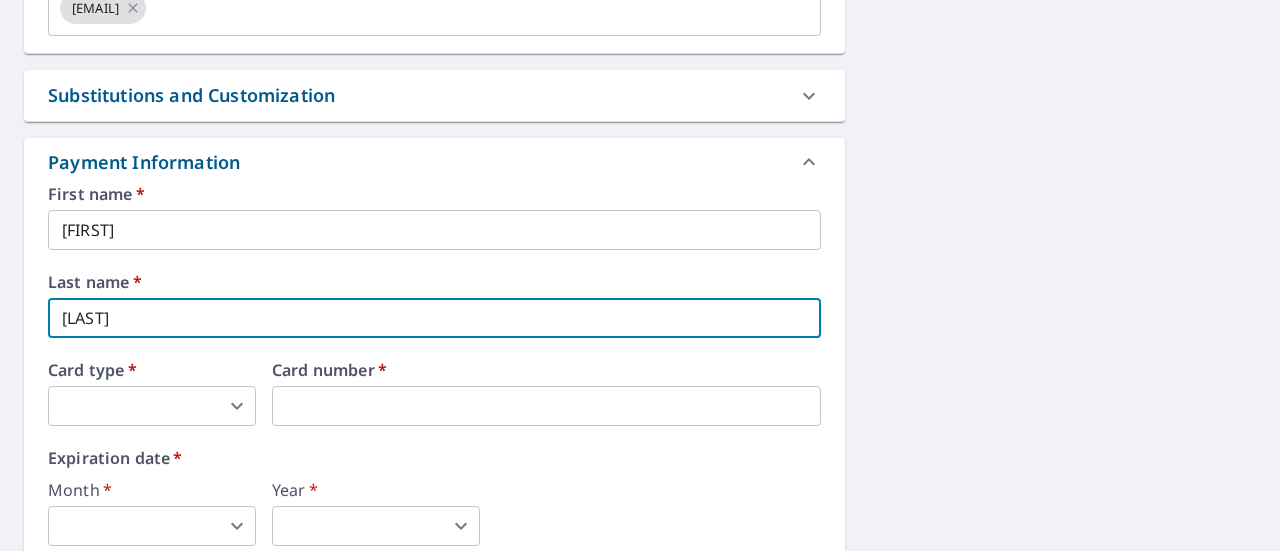 click on "AS AS
Dashboard Order History Cancel Order AS Dashboard / Finalize Order Finalize Order [NUMBER] [STREET] [CITY], [STATE] [POSTAL_CODE] Aerial Road A standard road map Aerial A detailed look from above Labels Labels 250 feet 100 m © 2025 TomTom, © Vexcel Imaging, © 2025 Microsoft Corporation,  © OpenStreetMap Terms PROPERTY TYPE Residential BUILDING ID [NUMBER] [STREET], [CITY], [STATE], [POSTAL_CODE] Changes to structures in last 4 years ( renovations, additions, etc. ) Include Special Instructions x ​ Claim Information Claim number [CLAIM_NUMBER] ​ Claim information [FIRST] [LAST] ​ PO number ​ Date of loss [YEAR]-[MONTH]-[DAY] ​ Cat ID ​ Email Recipients Your reports will be sent to  [EMAIL].  Edit Contact Information. Send a copy of the report to: [EMAIL] ​ Substitutions and Customization Roof measurement report substitutions Additional Report Formats (Not available for all reports) DXF RXF XML Add-ons and custom cover page Property Owner Report Include custom cover page First name   *" at bounding box center (640, 275) 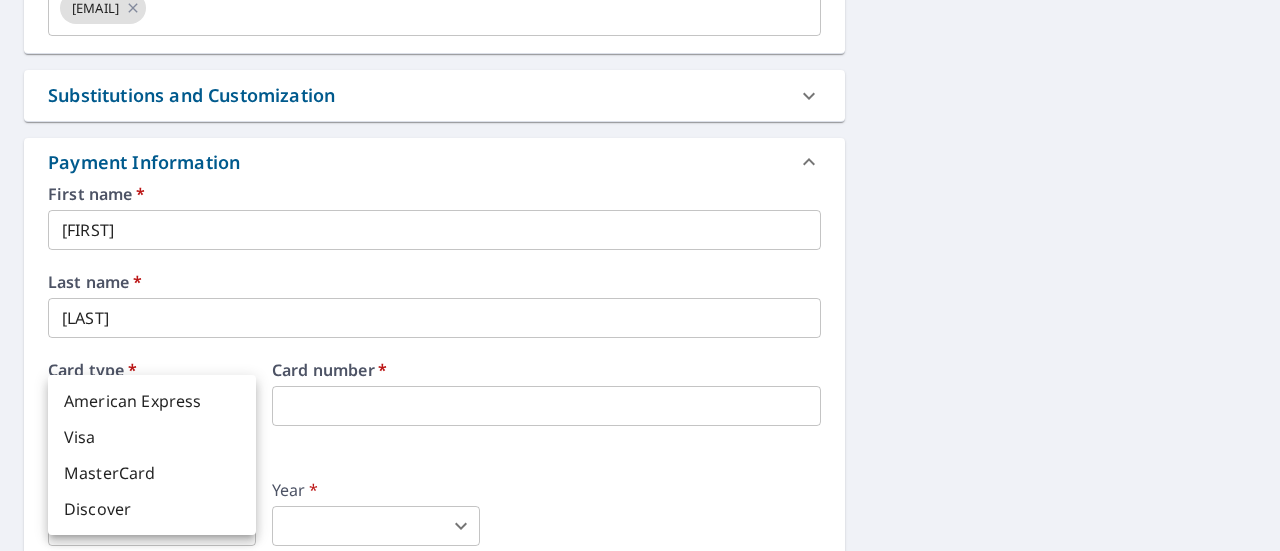 click on "MasterCard" at bounding box center (152, 473) 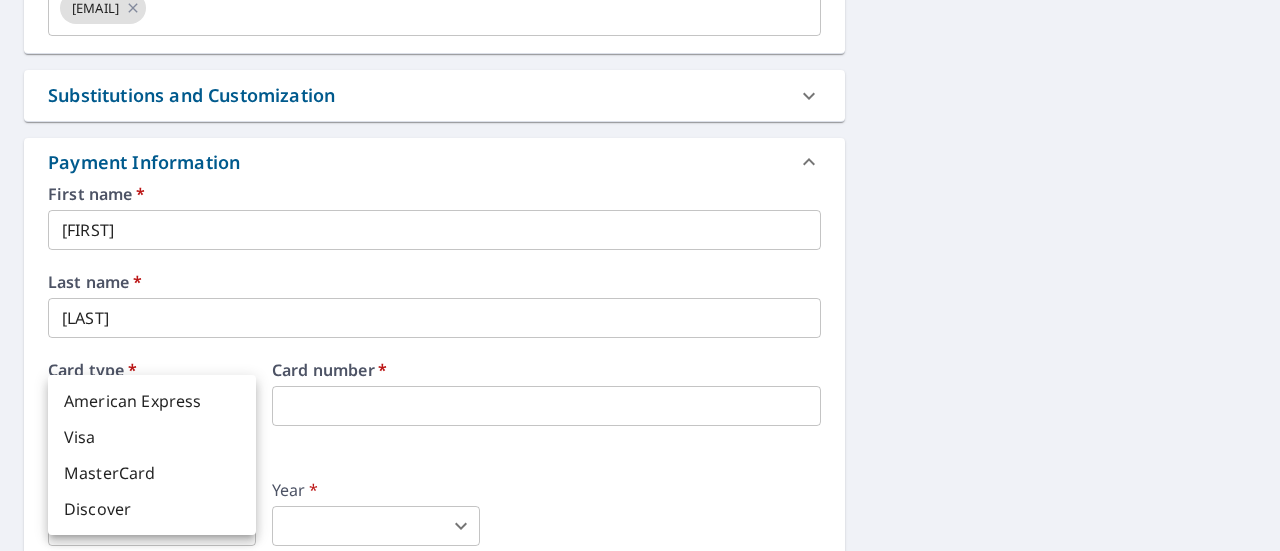 type on "3" 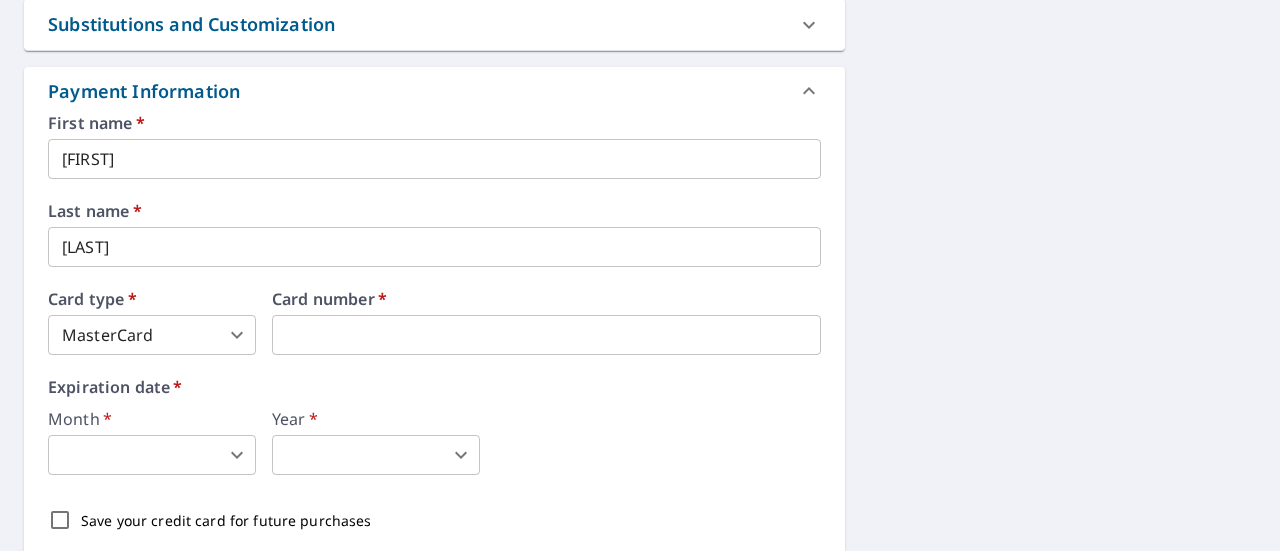 scroll, scrollTop: 1470, scrollLeft: 0, axis: vertical 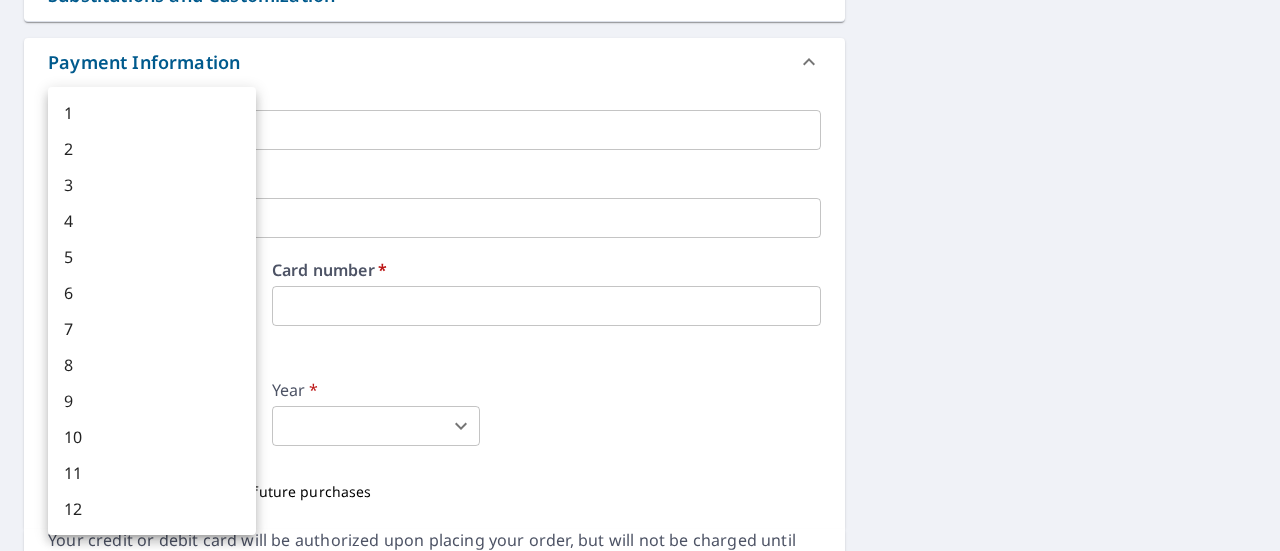 click on "AS AS
Dashboard Order History Cancel Order AS Dashboard / Finalize Order Finalize Order [NUMBER] [STREET] [CITY], [STATE] [POSTAL_CODE] Aerial Road A standard road map Aerial A detailed look from above Labels Labels 250 feet 100 m © 2025 TomTom, © Vexcel Imaging, © 2025 Microsoft Corporation,  © OpenStreetMap Terms PROPERTY TYPE Residential BUILDING ID [NUMBER] [STREET], [CITY], [STATE], [POSTAL_CODE] Changes to structures in last 4 years ( renovations, additions, etc. ) Include Special Instructions x ​ Claim Information Claim number [CLAIM_NUMBER] ​ Claim information [FIRST] [LAST] ​ PO number ​ Date of loss [YEAR]-[MONTH]-[DAY] ​ Cat ID ​ Email Recipients Your reports will be sent to  [EMAIL].  Edit Contact Information. Send a copy of the report to: [EMAIL] ​ Substitutions and Customization Roof measurement report substitutions Additional Report Formats (Not available for all reports) DXF RXF XML Add-ons and custom cover page Property Owner Report Include custom cover page First name   *" at bounding box center (640, 275) 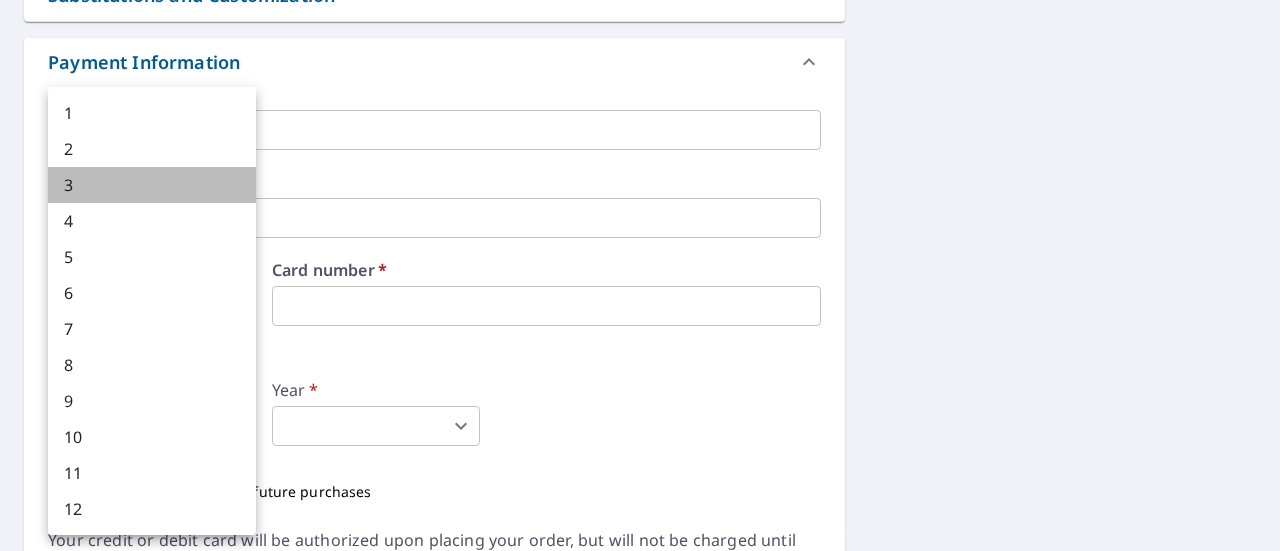 click on "3" at bounding box center [152, 185] 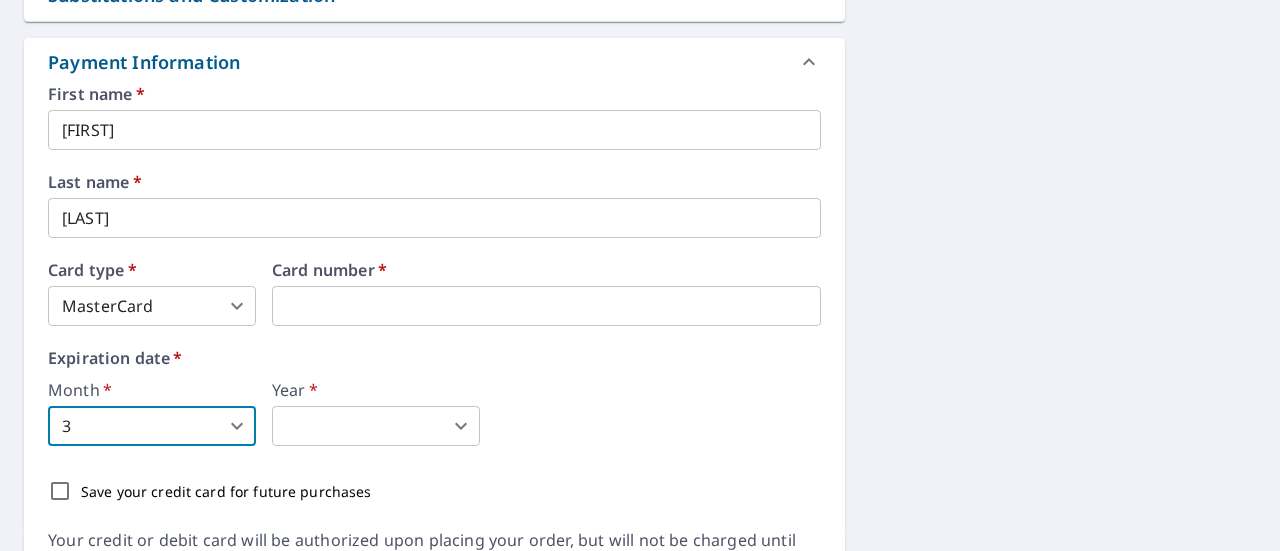 click on "AS AS
Dashboard Order History Cancel Order AS Dashboard / Finalize Order Finalize Order [NUMBER] [STREET] [CITY], [STATE] [POSTAL_CODE] Aerial Road A standard road map Aerial A detailed look from above Labels Labels 250 feet 100 m © 2025 TomTom, © Vexcel Imaging, © 2025 Microsoft Corporation,  © OpenStreetMap Terms PROPERTY TYPE Residential BUILDING ID [NUMBER] [STREET], [CITY], [STATE], [POSTAL_CODE] Changes to structures in last 4 years ( renovations, additions, etc. ) Include Special Instructions x ​ Claim Information Claim number [CLAIM_NUMBER] ​ Claim information [FIRST] [LAST] ​ PO number ​ Date of loss [YEAR]-[MONTH]-[DAY] ​ Cat ID ​ Email Recipients Your reports will be sent to  [EMAIL].  Edit Contact Information. Send a copy of the report to: [EMAIL] ​ Substitutions and Customization Roof measurement report substitutions Additional Report Formats (Not available for all reports) DXF RXF XML Add-ons and custom cover page Property Owner Report Include custom cover page First name   *" at bounding box center [640, 275] 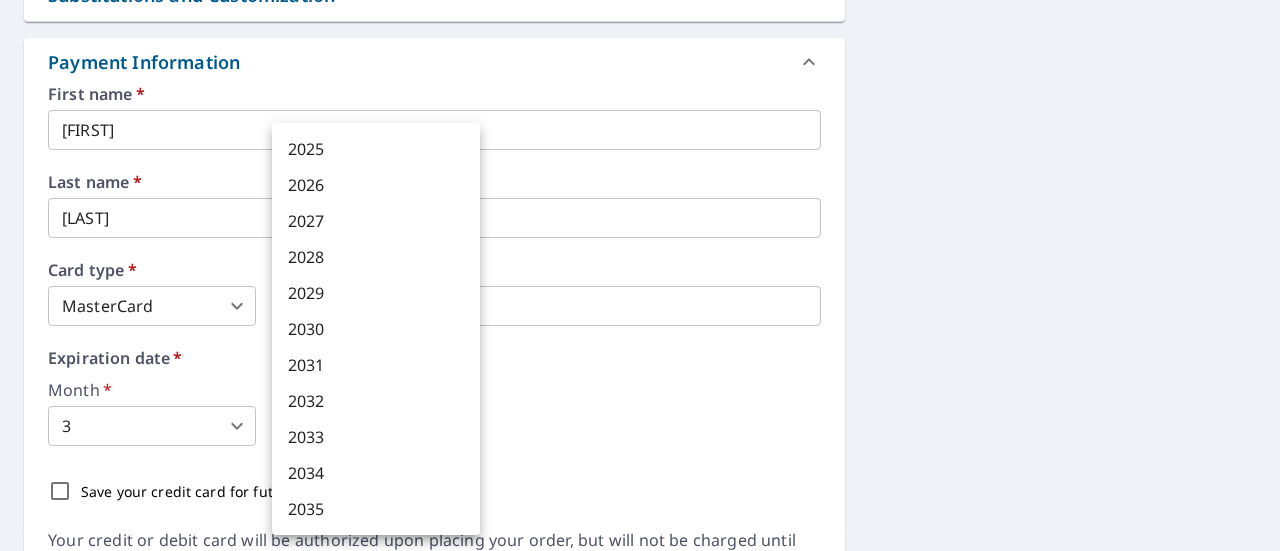 click on "2030" at bounding box center (376, 329) 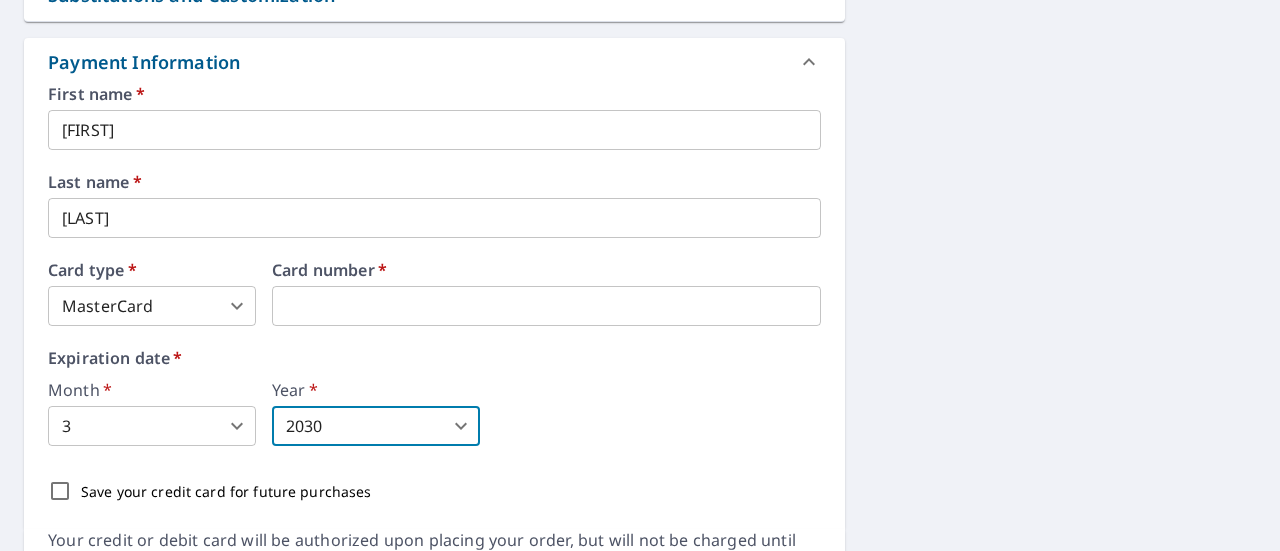 click on "Month   * [DATE] ​ Year   * [DATE] ​" at bounding box center [434, 414] 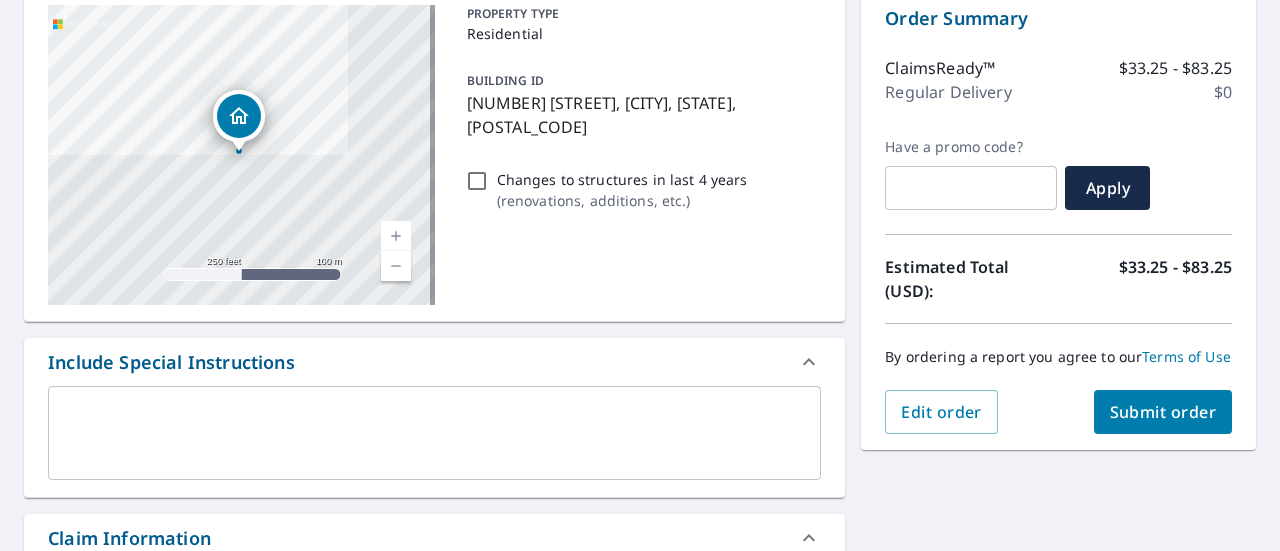 scroll, scrollTop: 198, scrollLeft: 0, axis: vertical 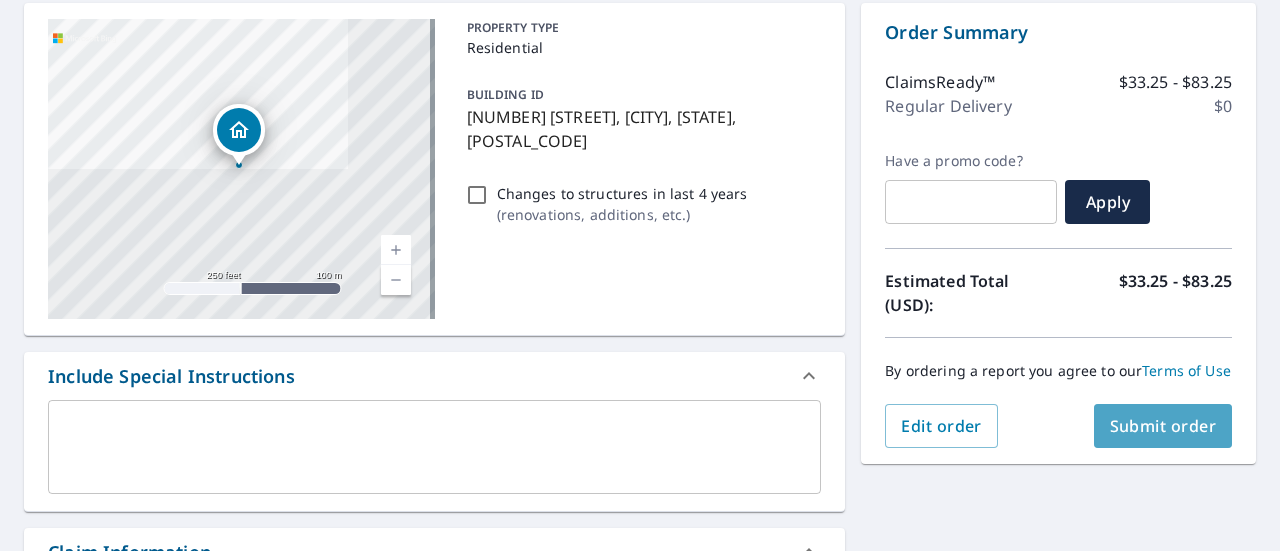 click on "Submit order" at bounding box center (1163, 426) 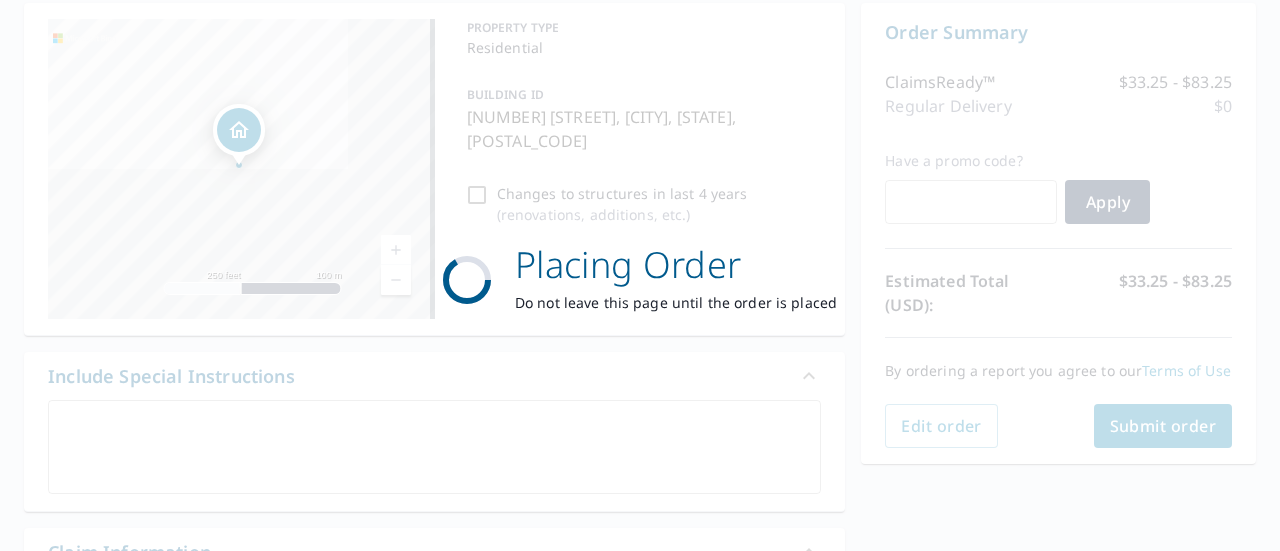 scroll, scrollTop: 0, scrollLeft: 0, axis: both 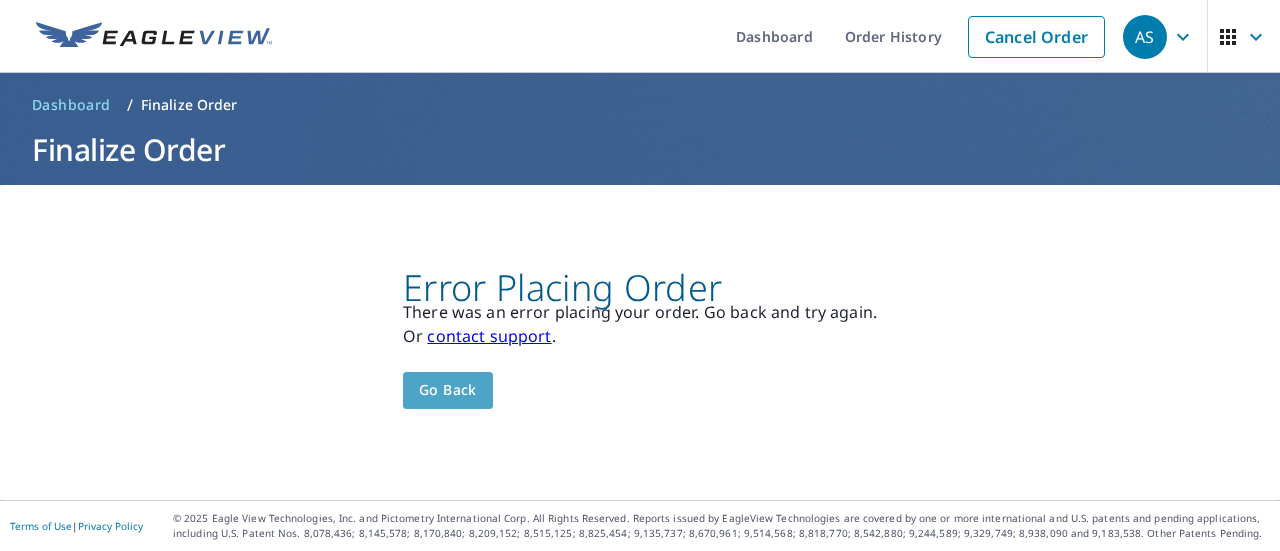 click on "Go back" at bounding box center (448, 390) 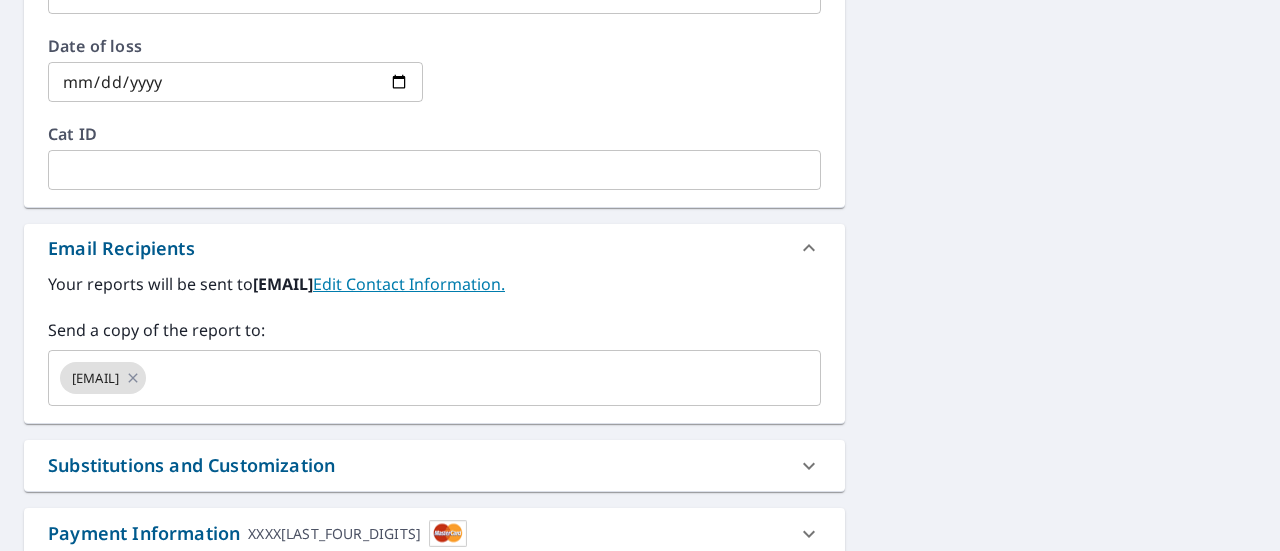 scroll, scrollTop: 1158, scrollLeft: 0, axis: vertical 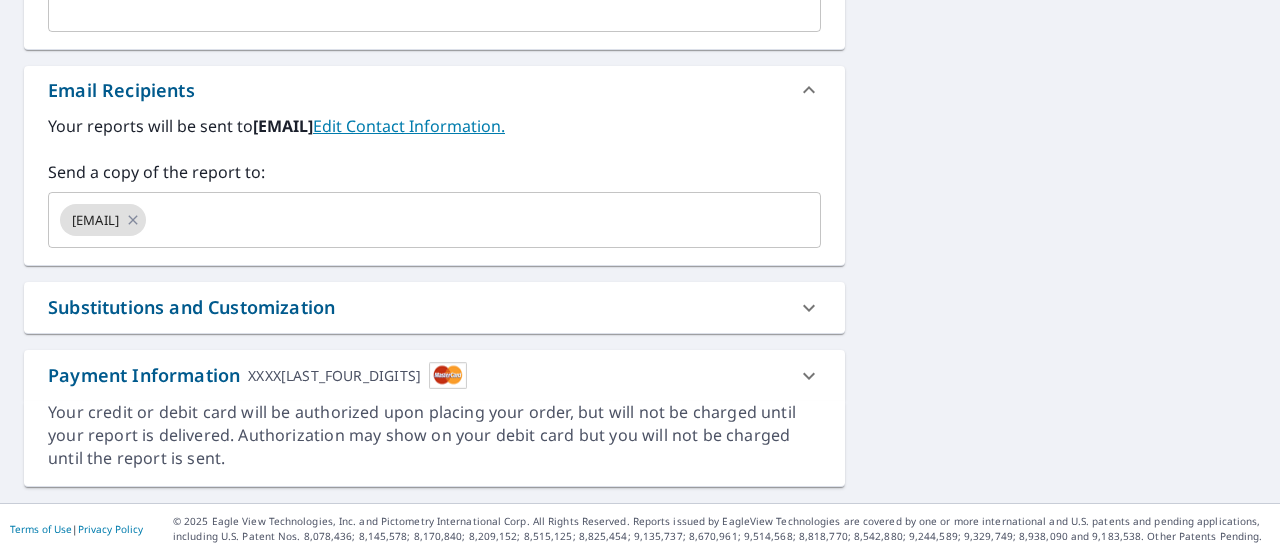 click 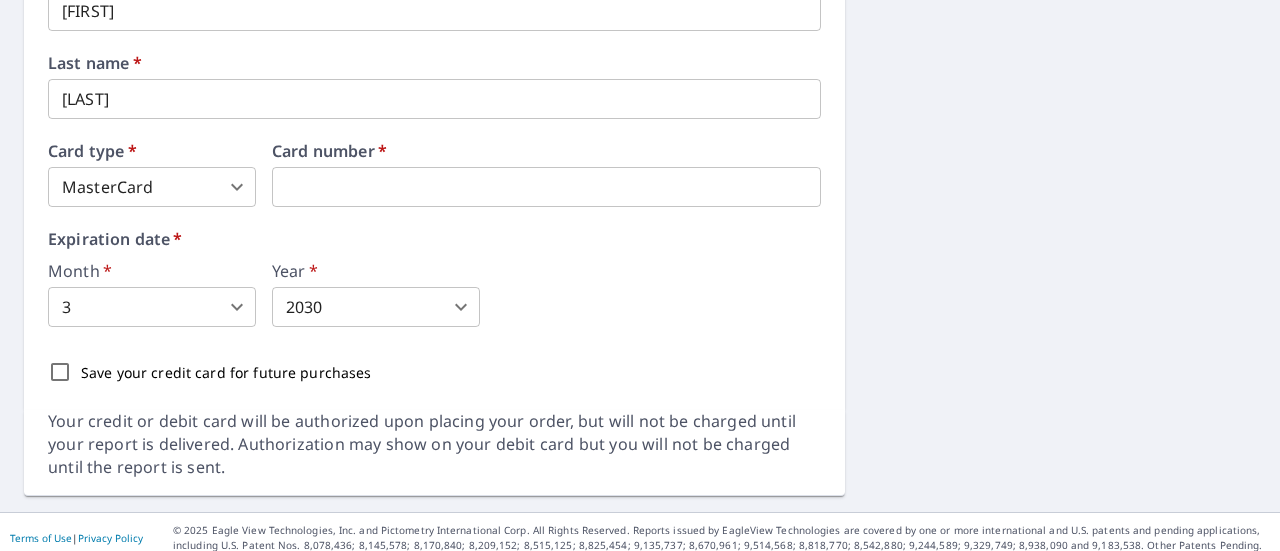scroll, scrollTop: 1598, scrollLeft: 0, axis: vertical 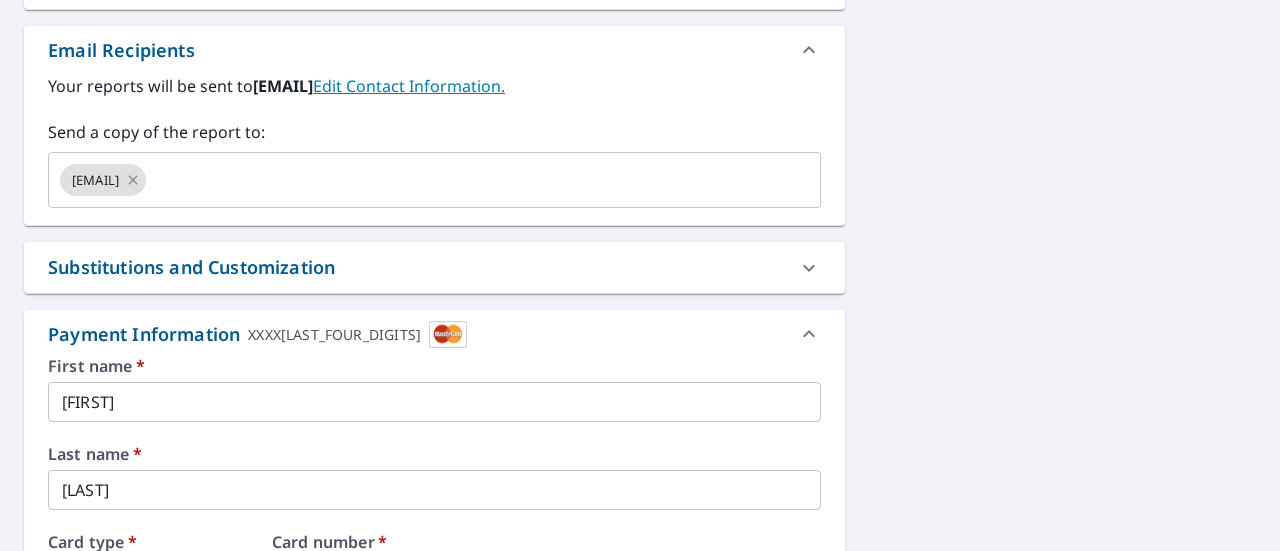 click 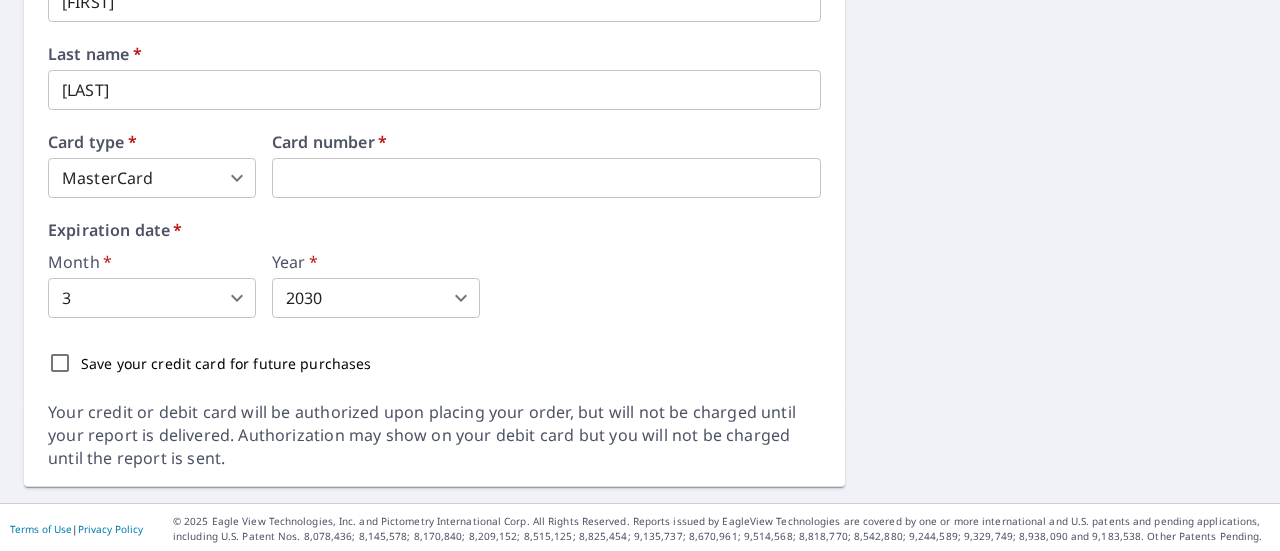 scroll, scrollTop: 1812, scrollLeft: 0, axis: vertical 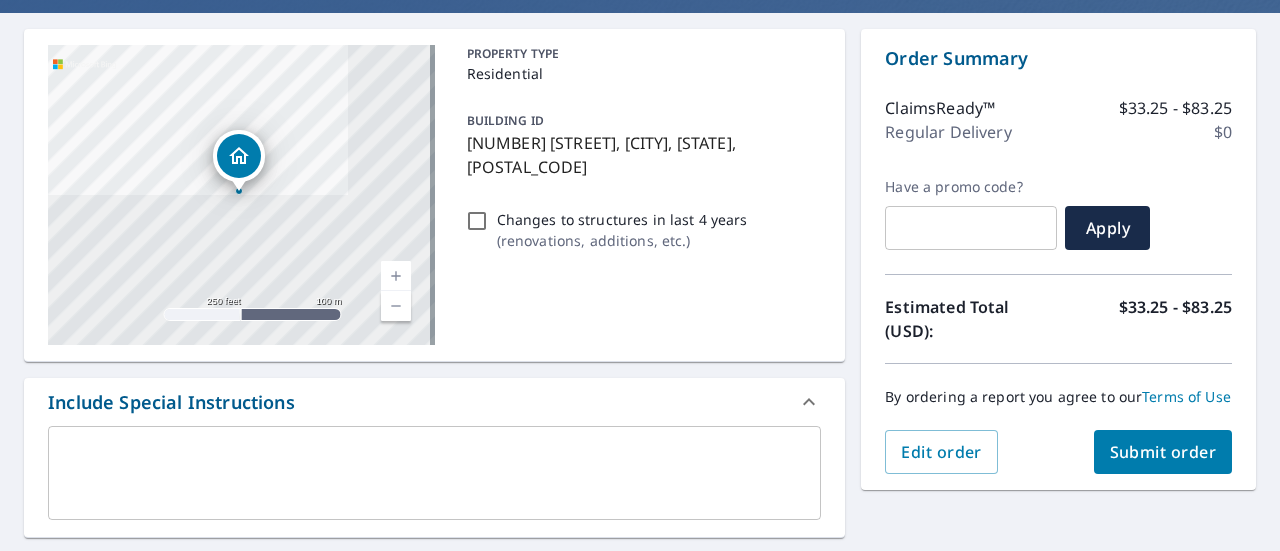 click on "Submit order" at bounding box center (1163, 452) 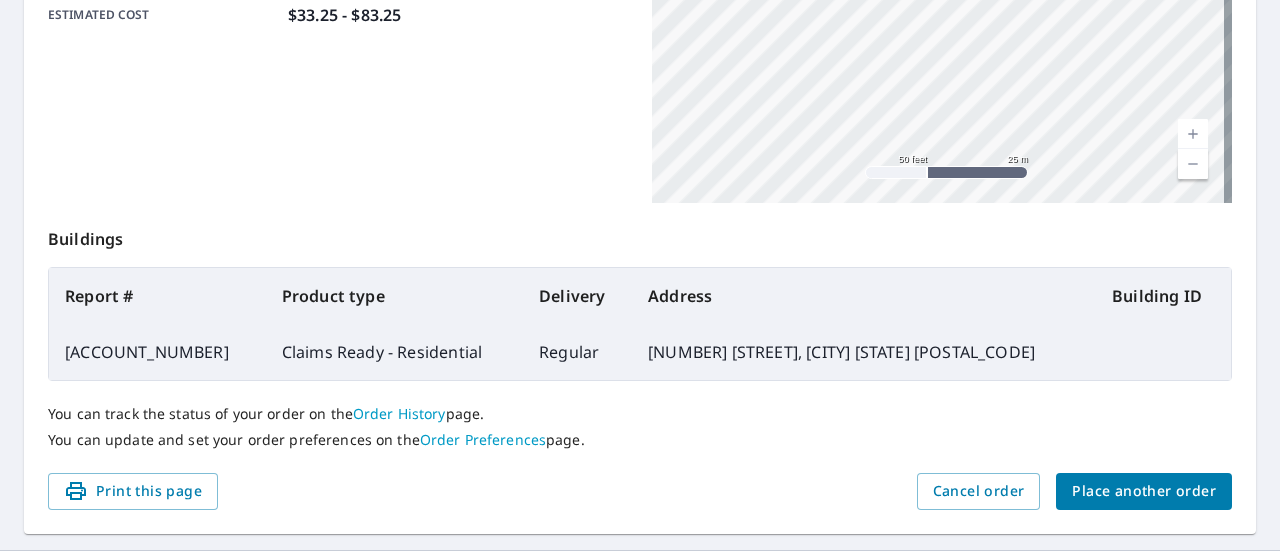 scroll, scrollTop: 624, scrollLeft: 0, axis: vertical 